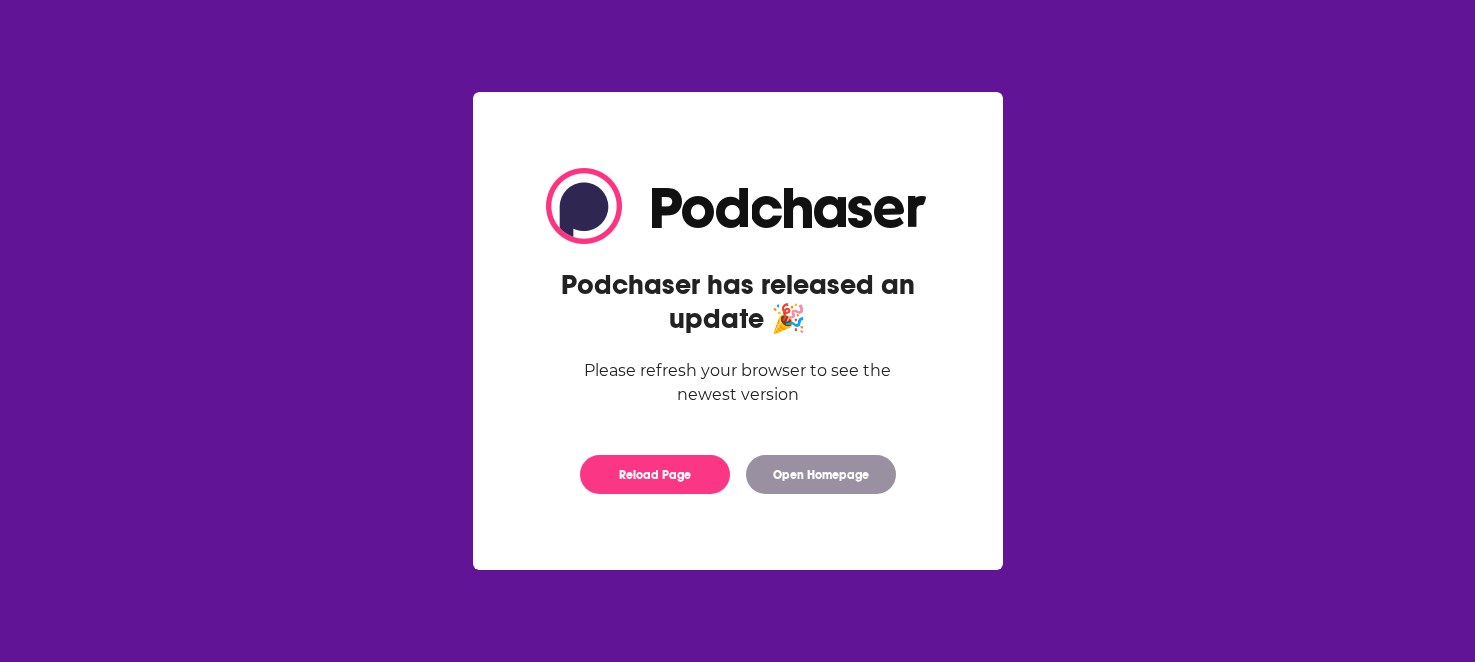 scroll, scrollTop: 0, scrollLeft: 0, axis: both 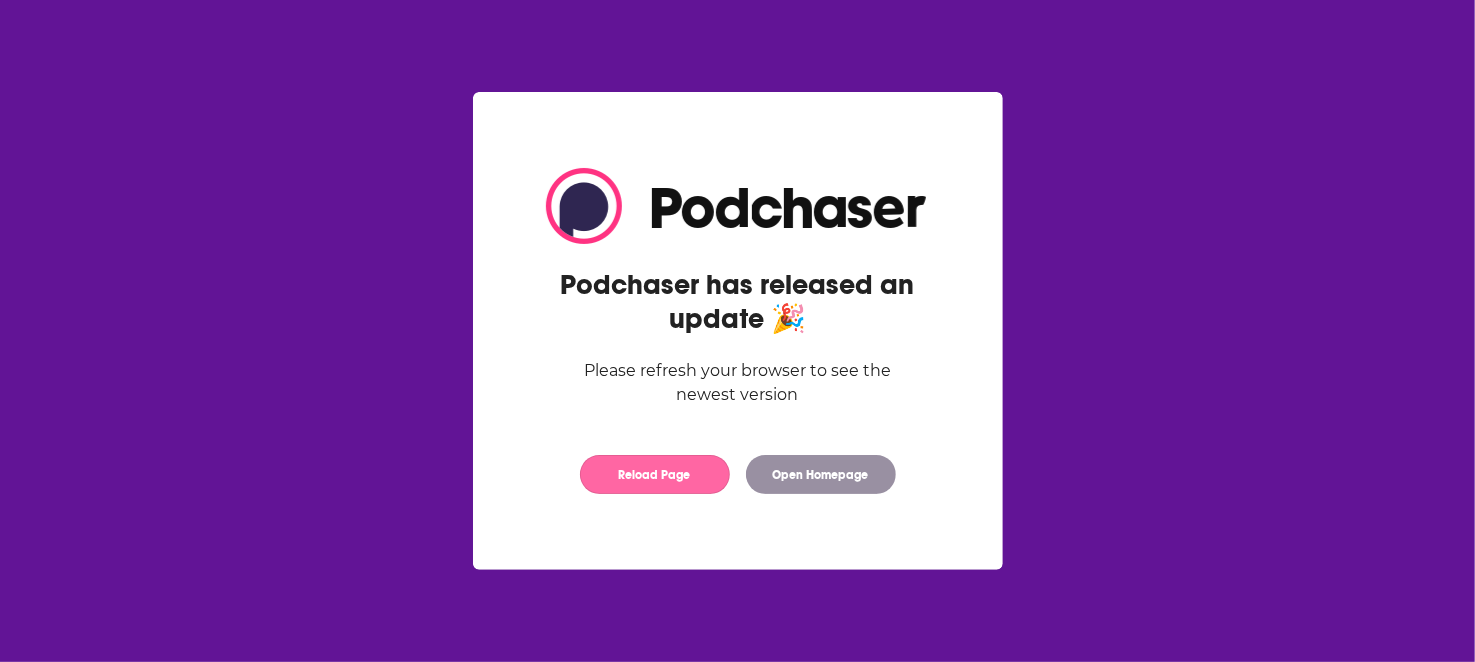 click on "Reload Page" at bounding box center (655, 474) 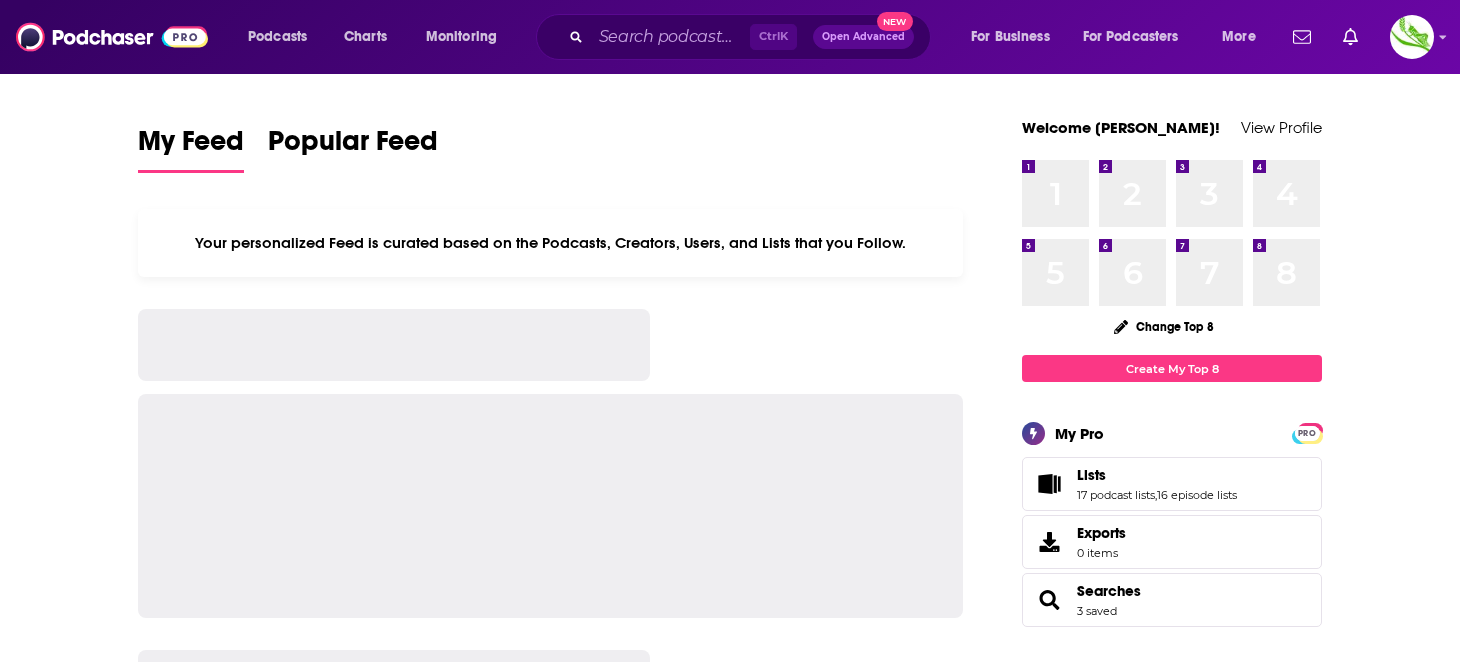scroll, scrollTop: 0, scrollLeft: 0, axis: both 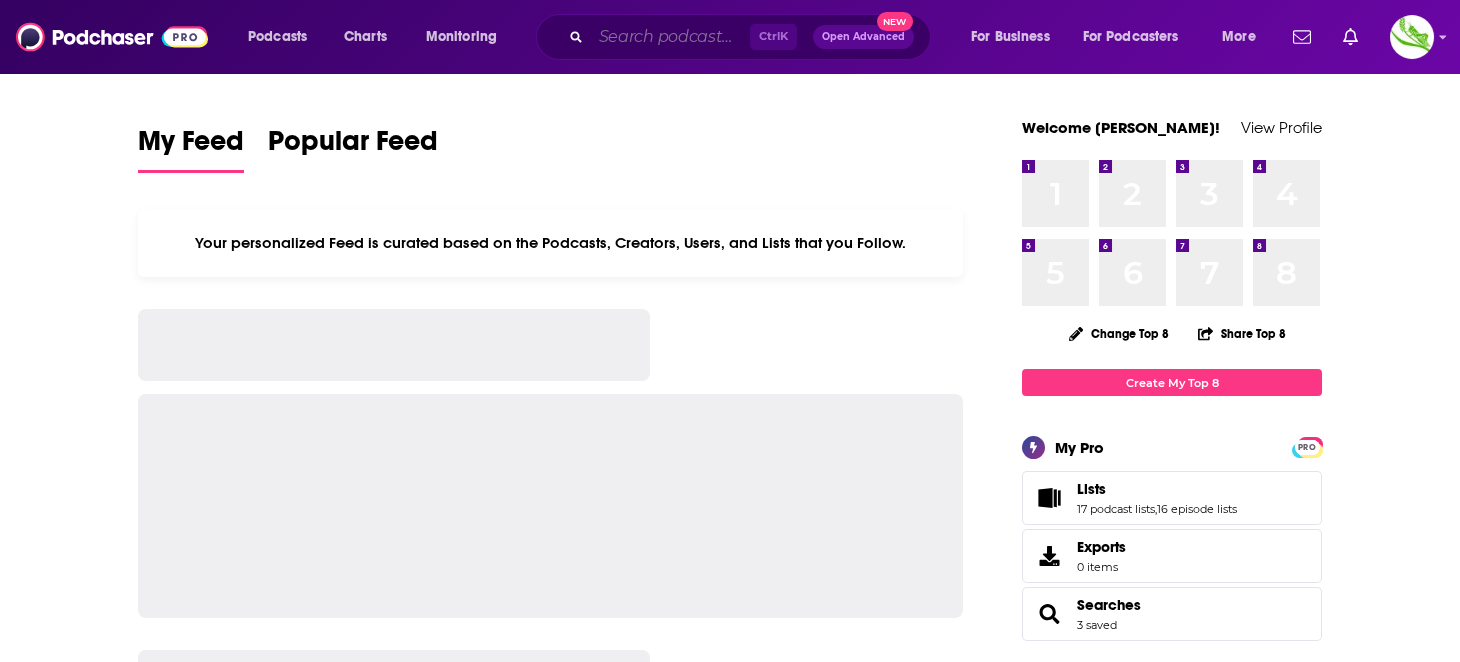 click at bounding box center [670, 37] 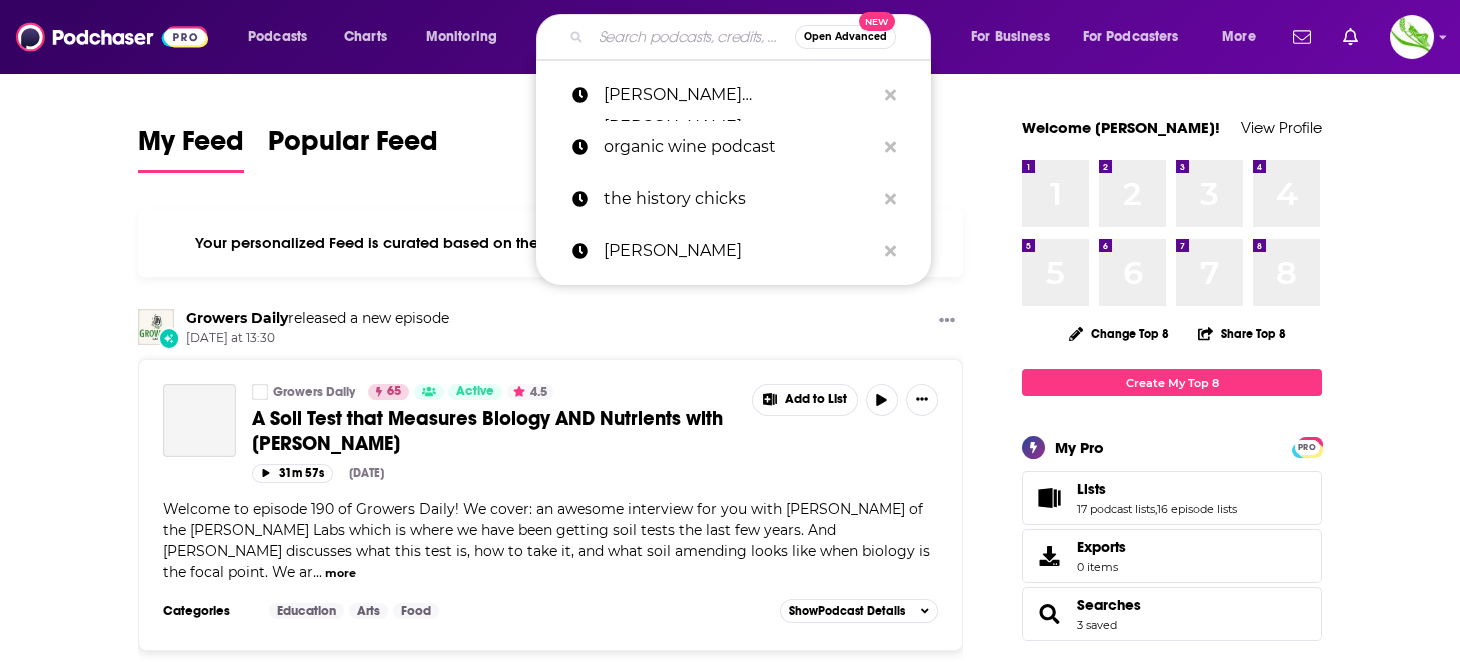paste on "Christopher Hobbs's Medicinal Mushrooms" 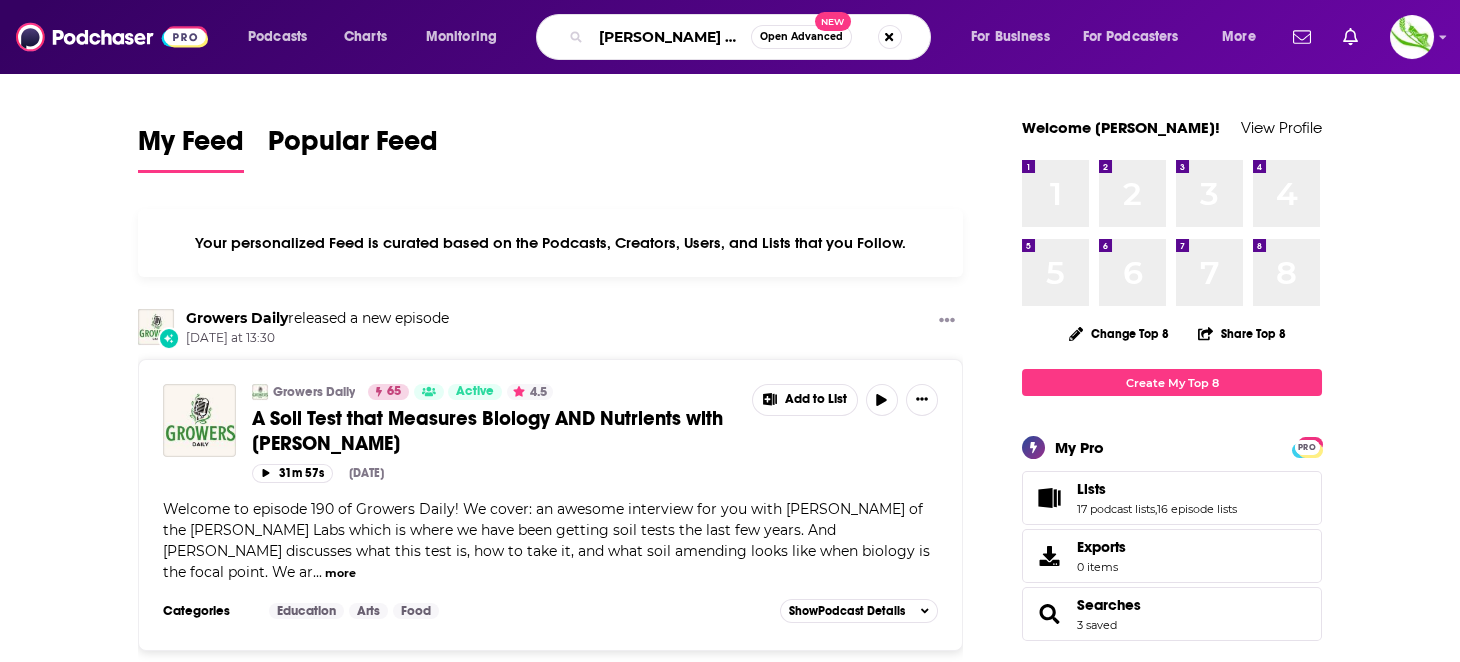 scroll, scrollTop: 0, scrollLeft: 171, axis: horizontal 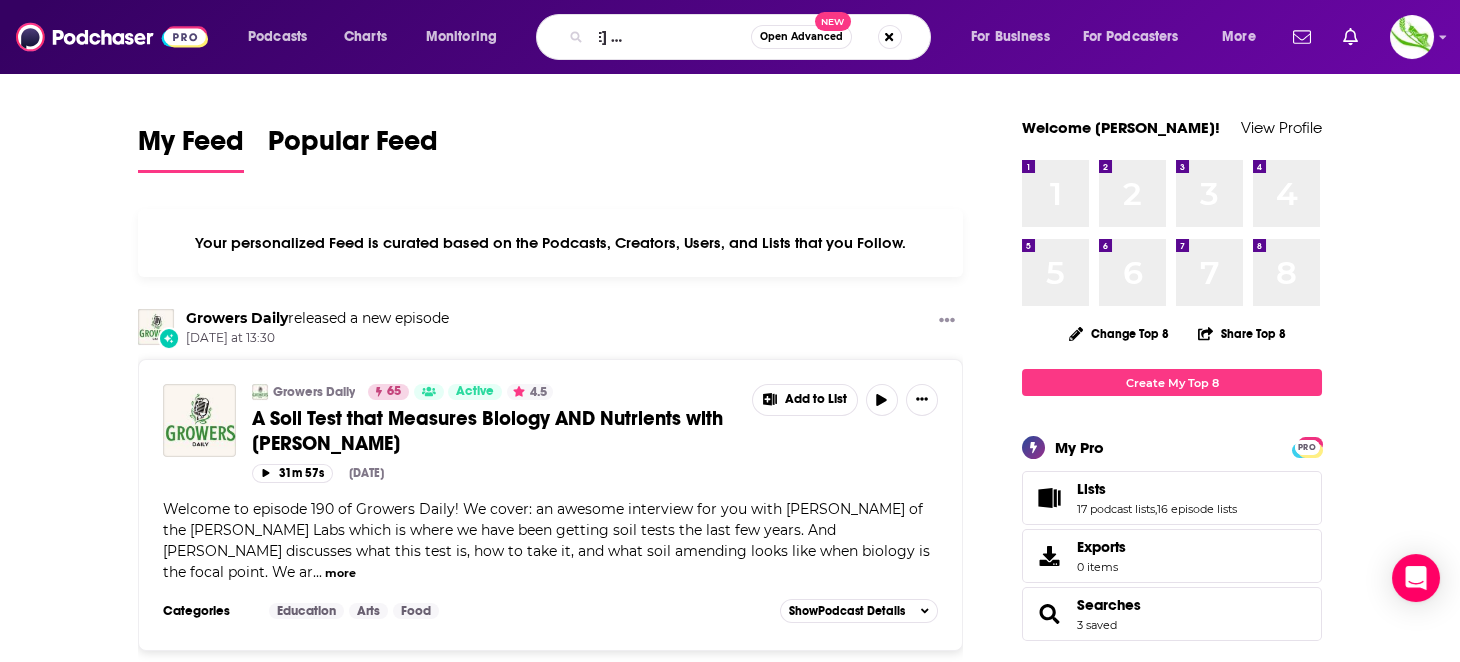 click on "more" at bounding box center (340, 573) 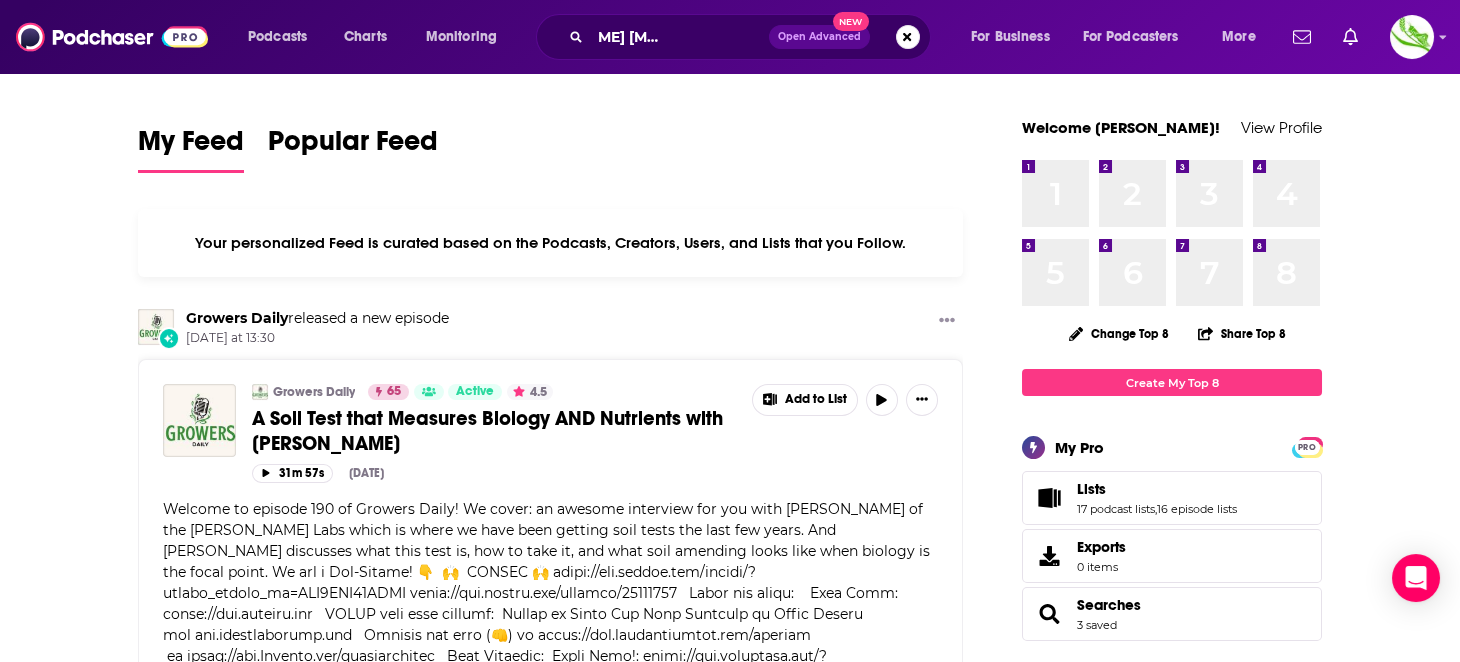 scroll, scrollTop: 0, scrollLeft: 0, axis: both 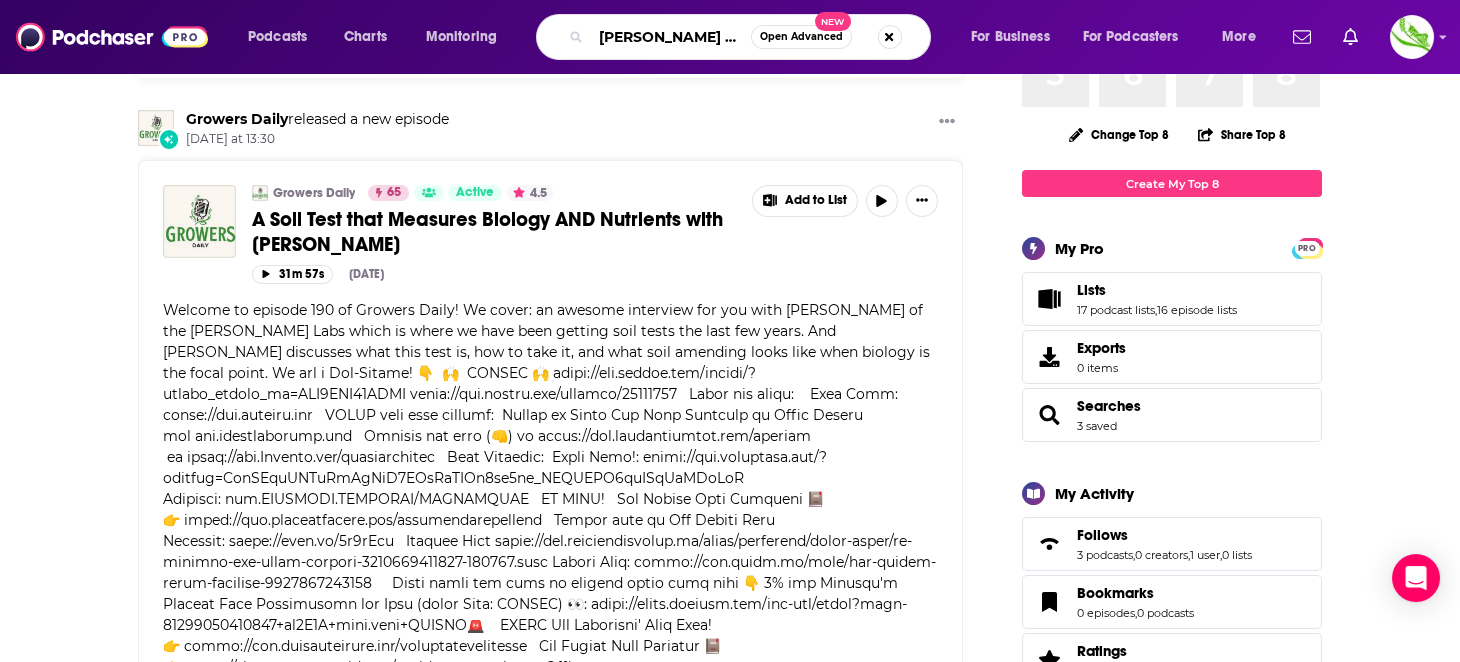 click on "Christopher Hobbs's Medicinal Mushrooms" at bounding box center [671, 37] 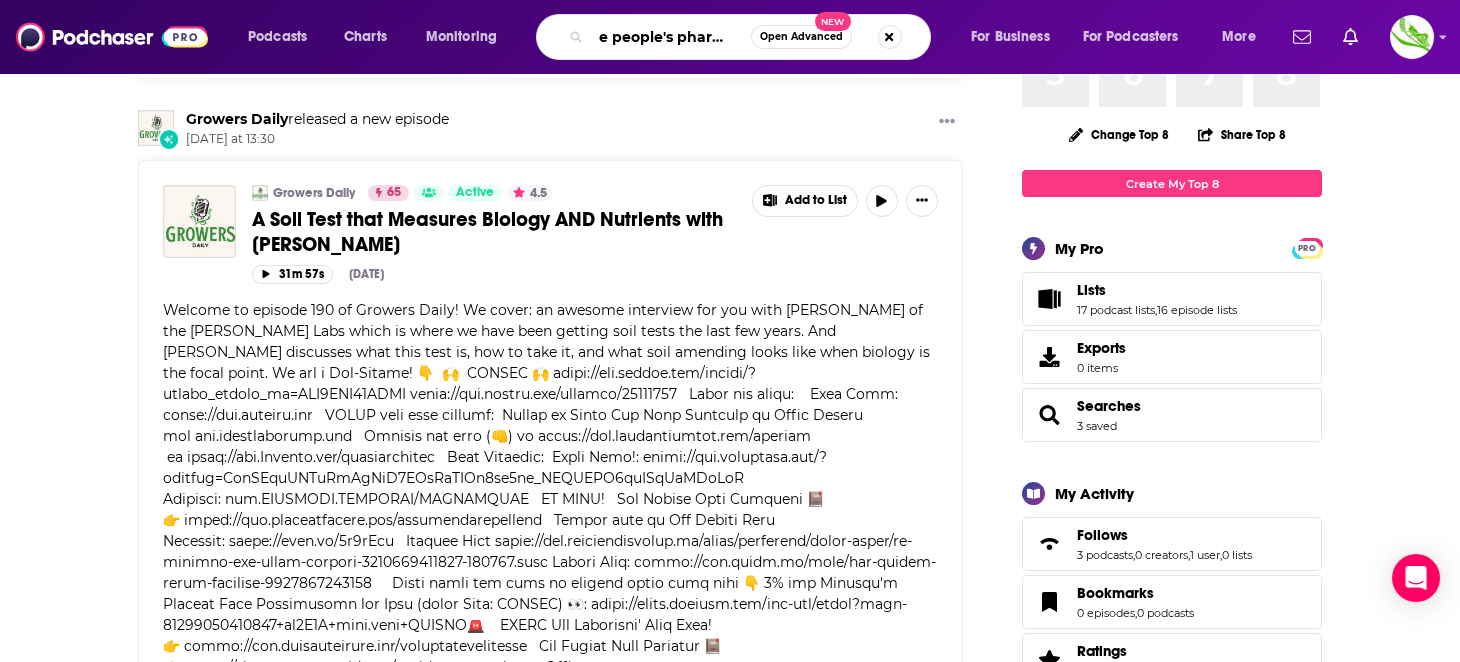 scroll, scrollTop: 0, scrollLeft: 24, axis: horizontal 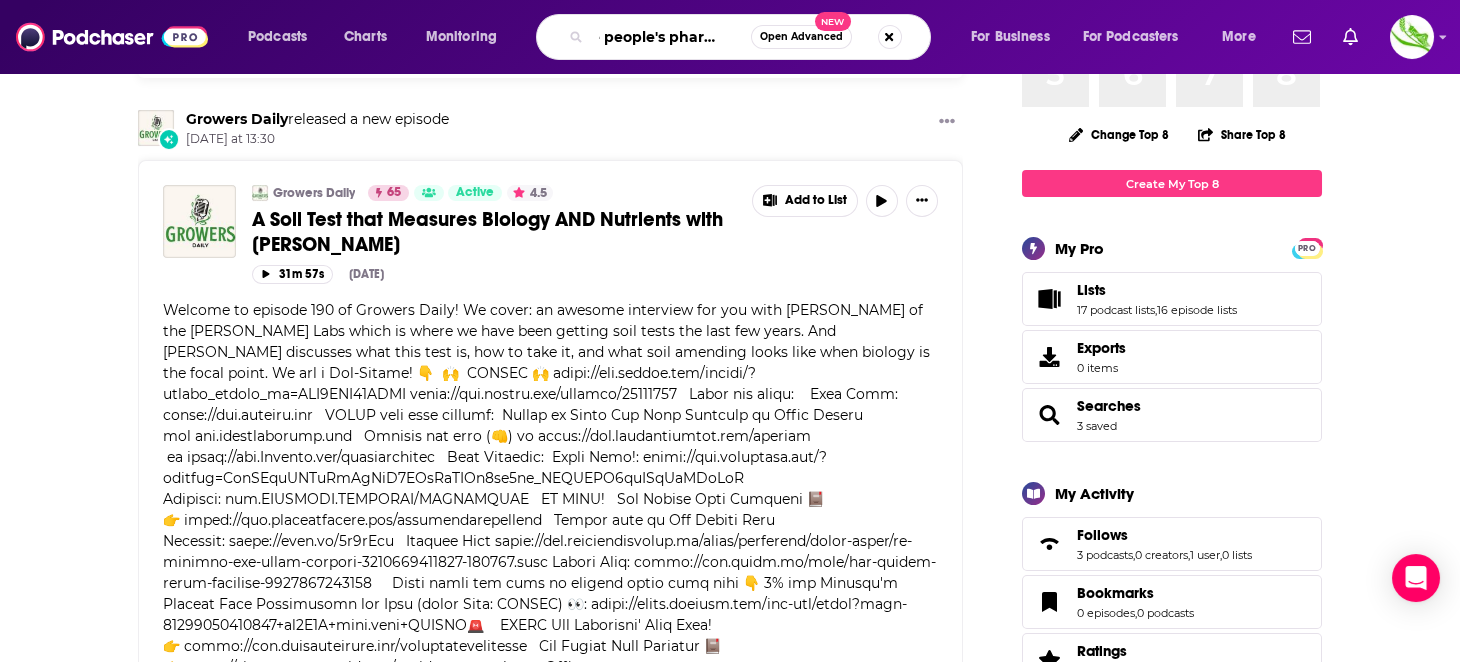 type on "the people's pharmacy" 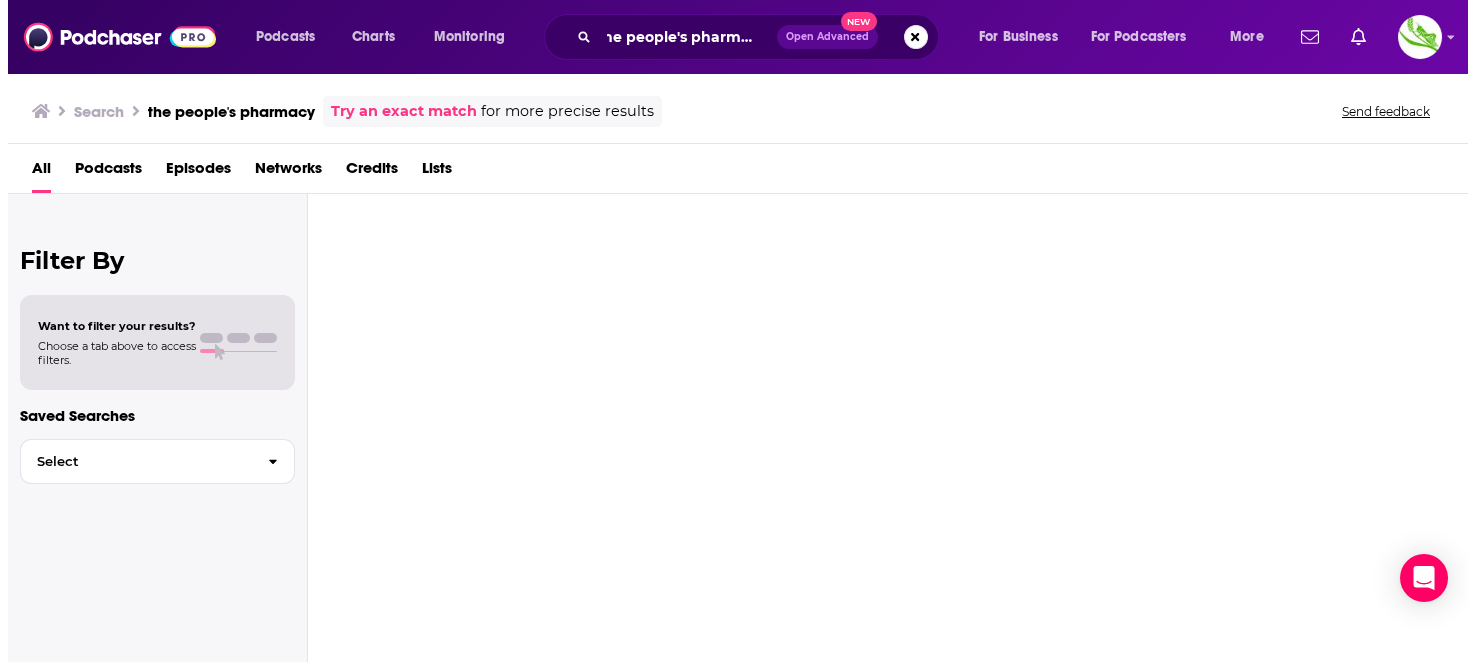 scroll, scrollTop: 0, scrollLeft: 0, axis: both 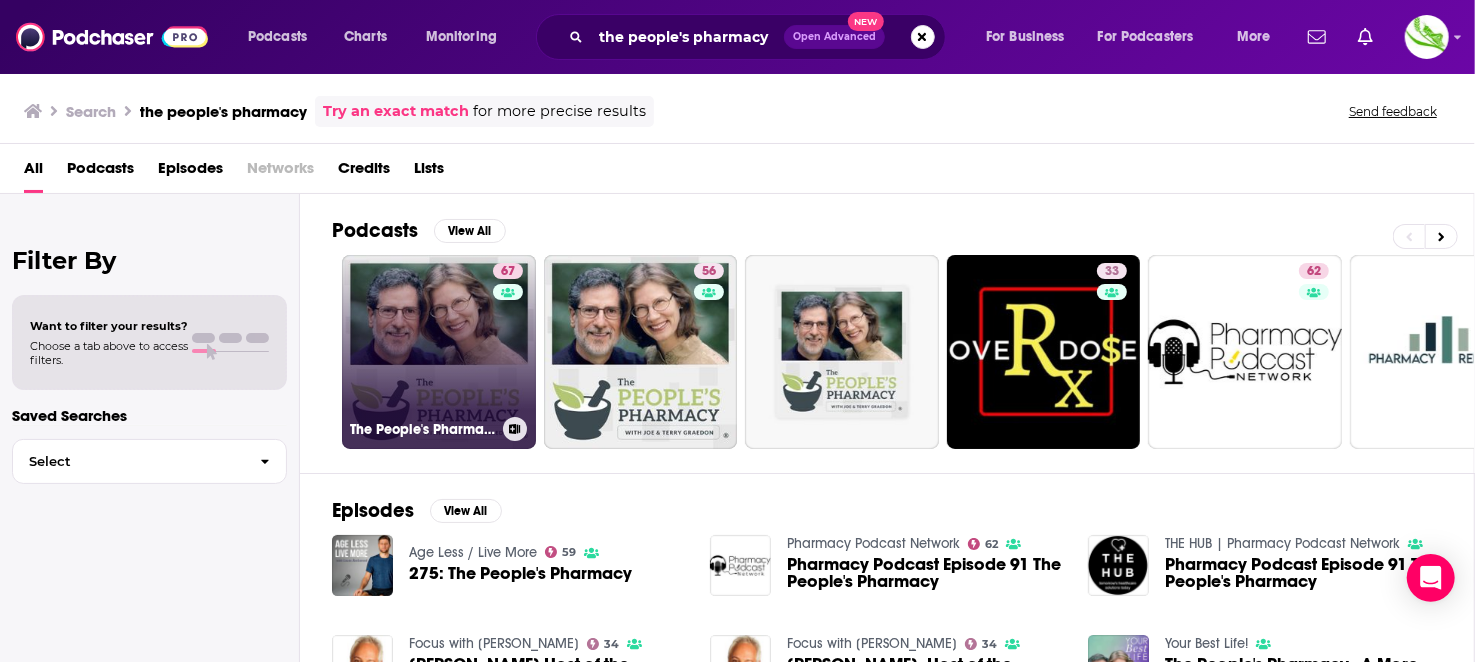 click on "67 The People's Pharmacy" at bounding box center [439, 352] 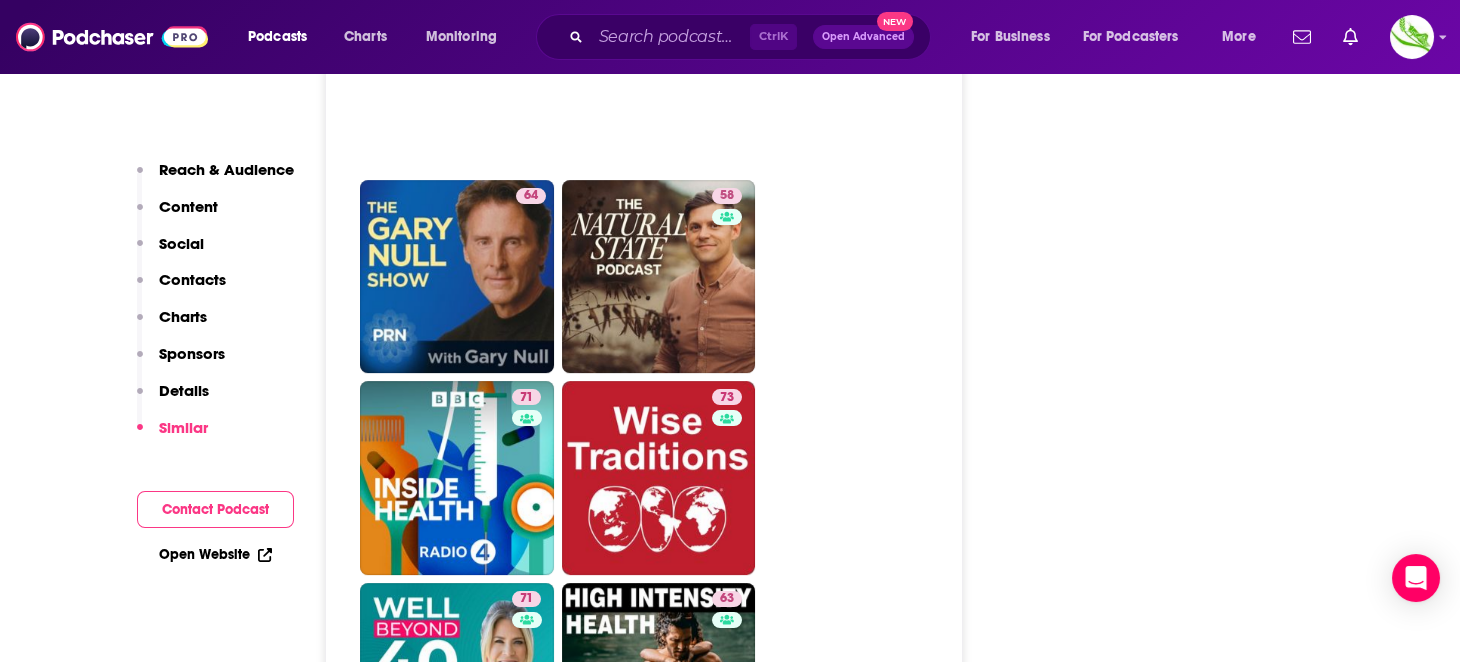scroll, scrollTop: 4200, scrollLeft: 0, axis: vertical 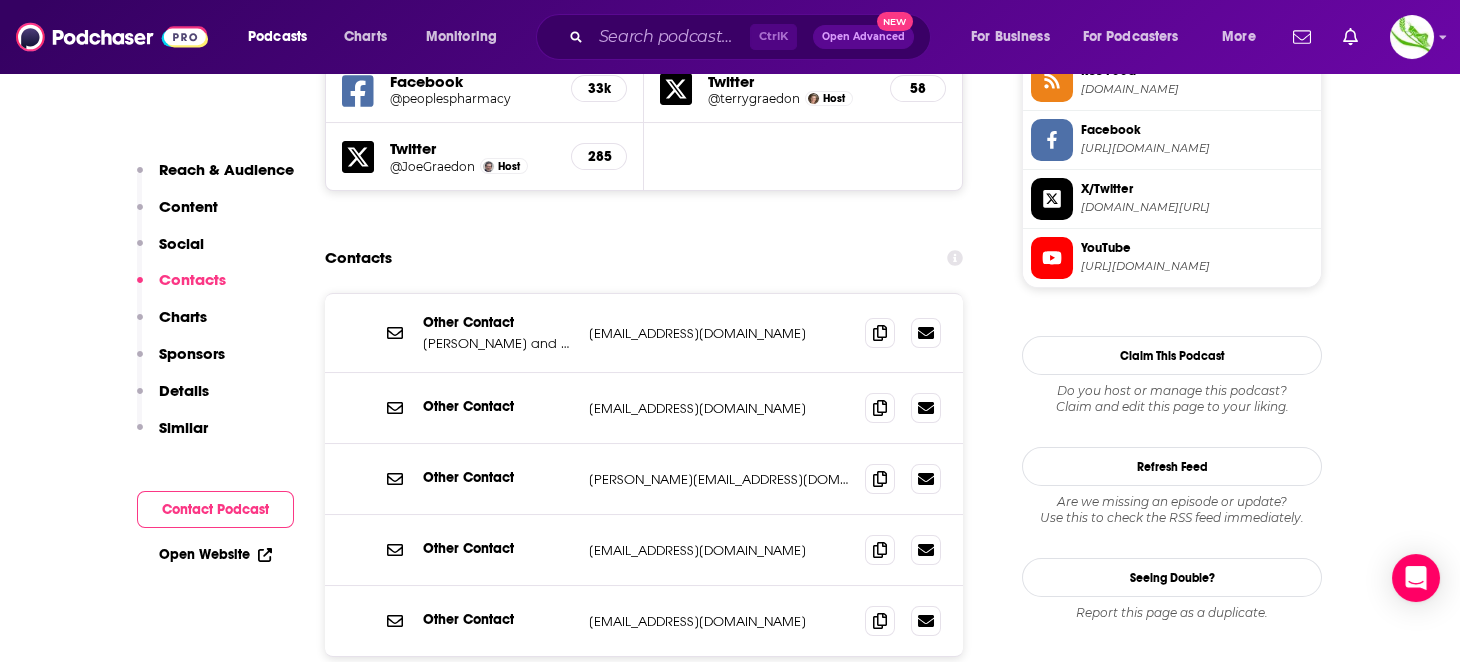 click on "Load More..." at bounding box center [644, 724] 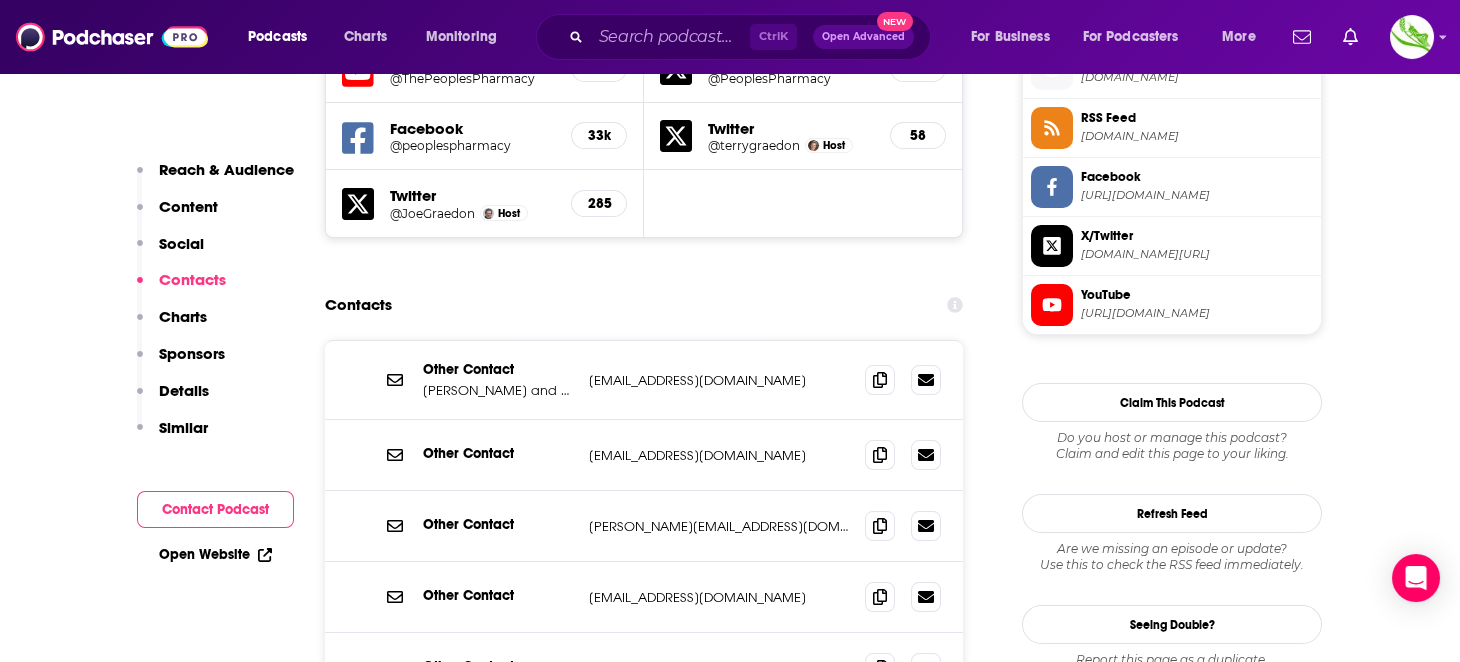 scroll, scrollTop: 1800, scrollLeft: 0, axis: vertical 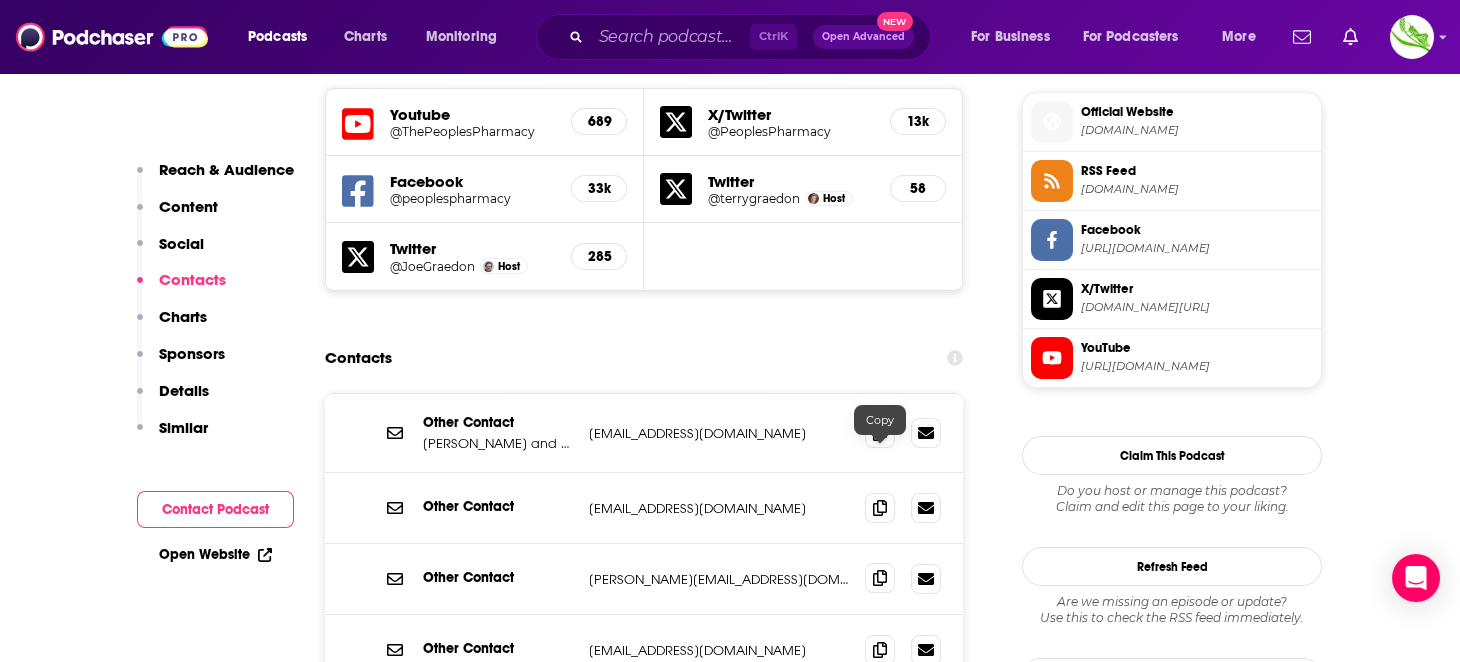 click 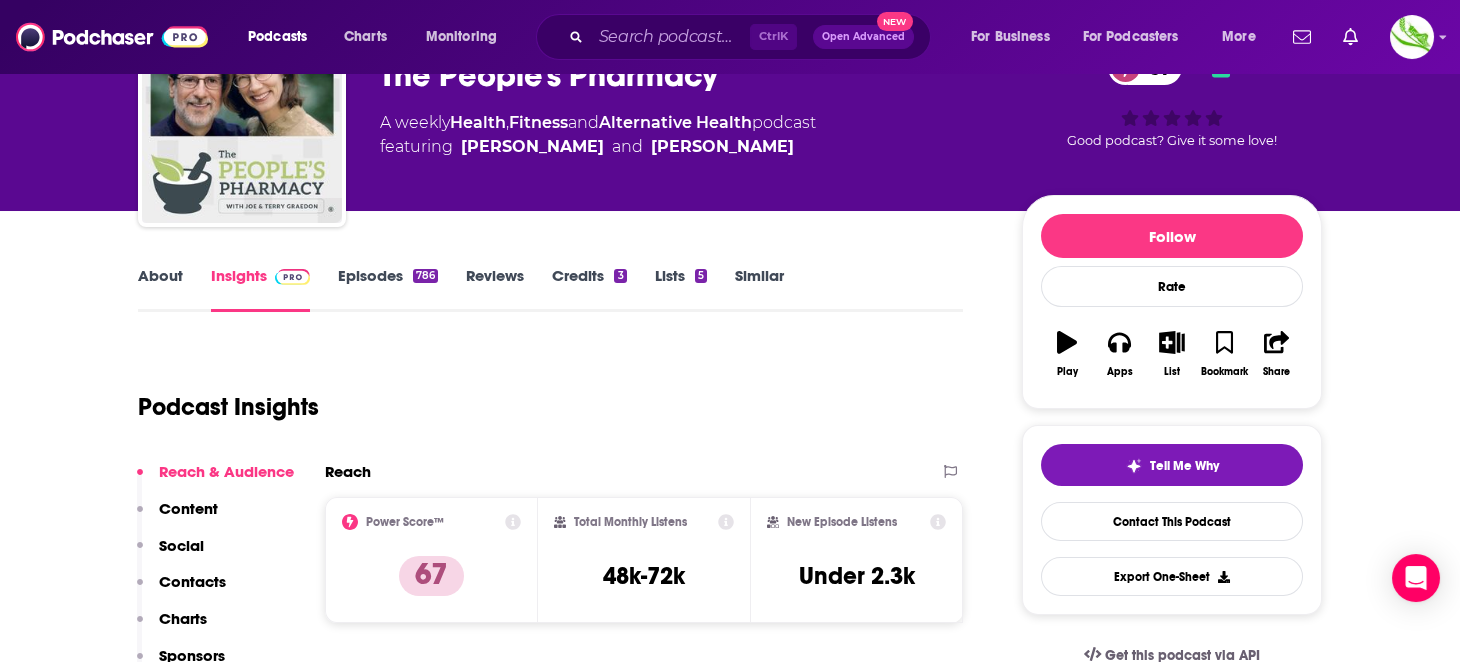 scroll, scrollTop: 0, scrollLeft: 0, axis: both 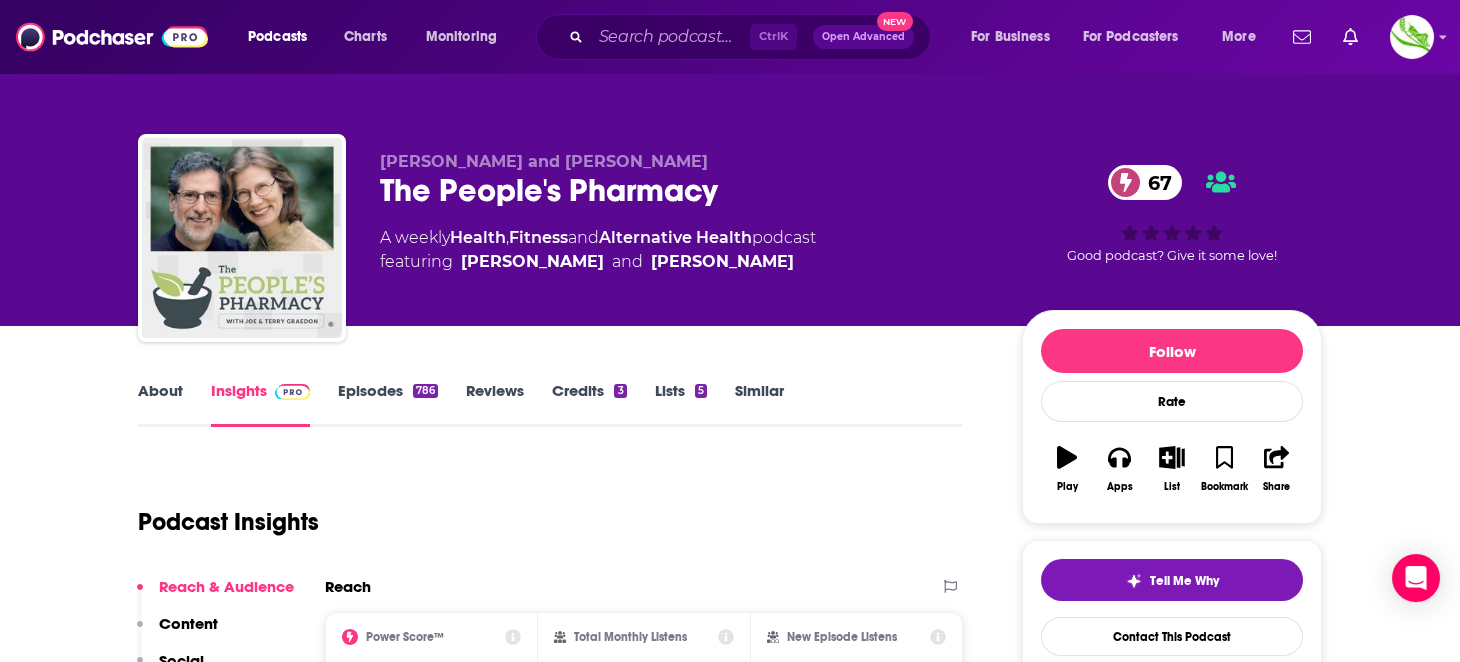 click on "Similar" at bounding box center (759, 404) 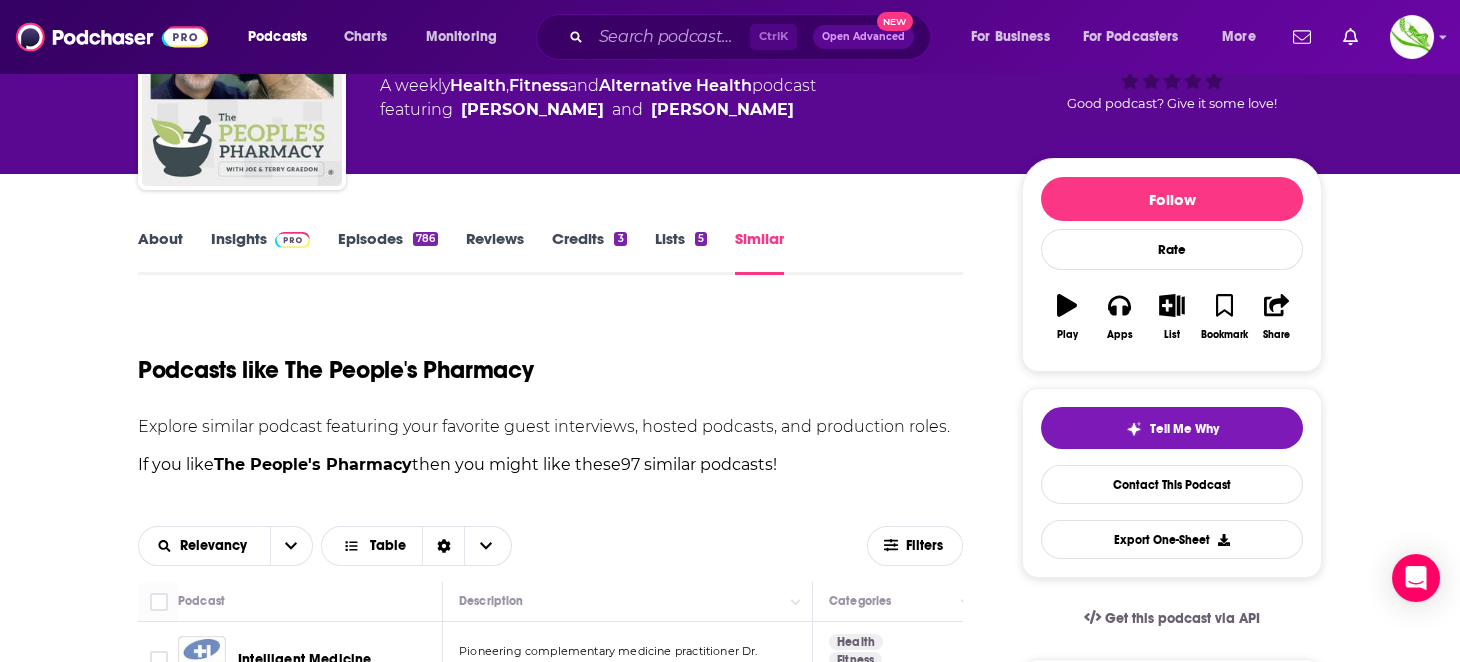 scroll, scrollTop: 300, scrollLeft: 0, axis: vertical 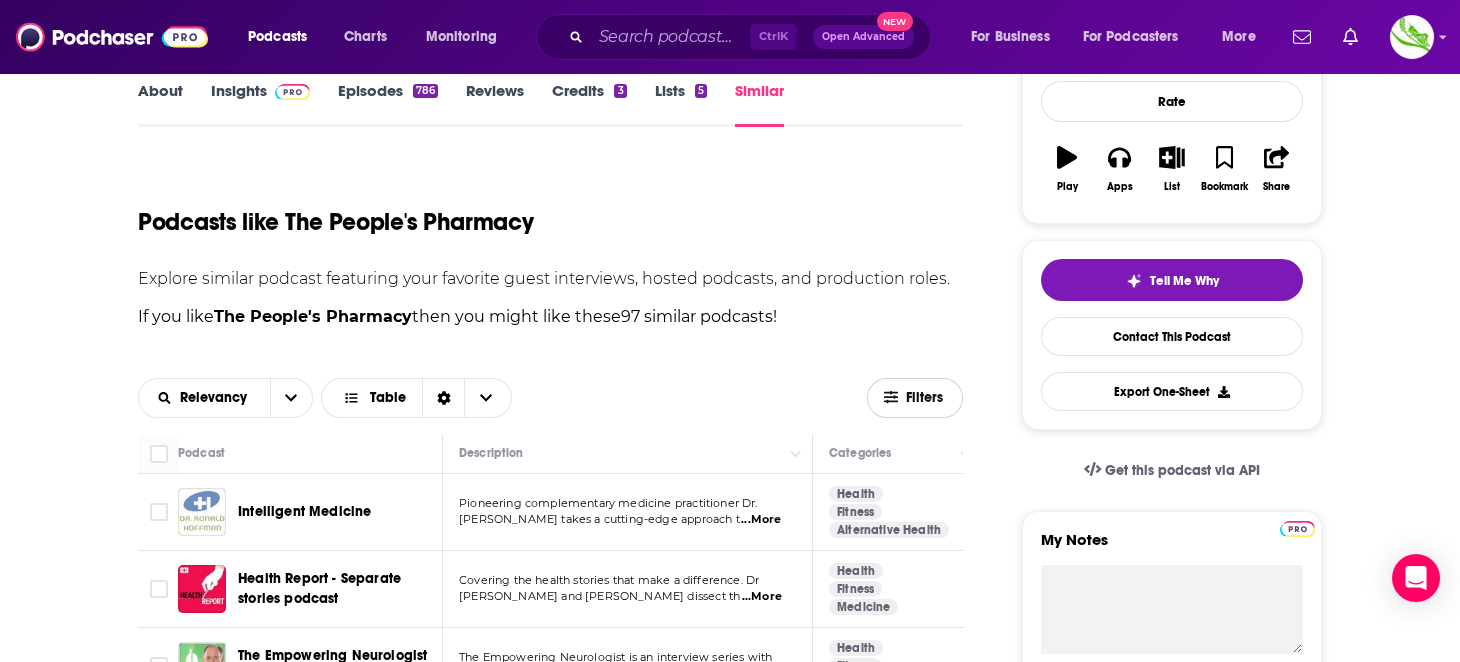 click on "Filters" at bounding box center [926, 398] 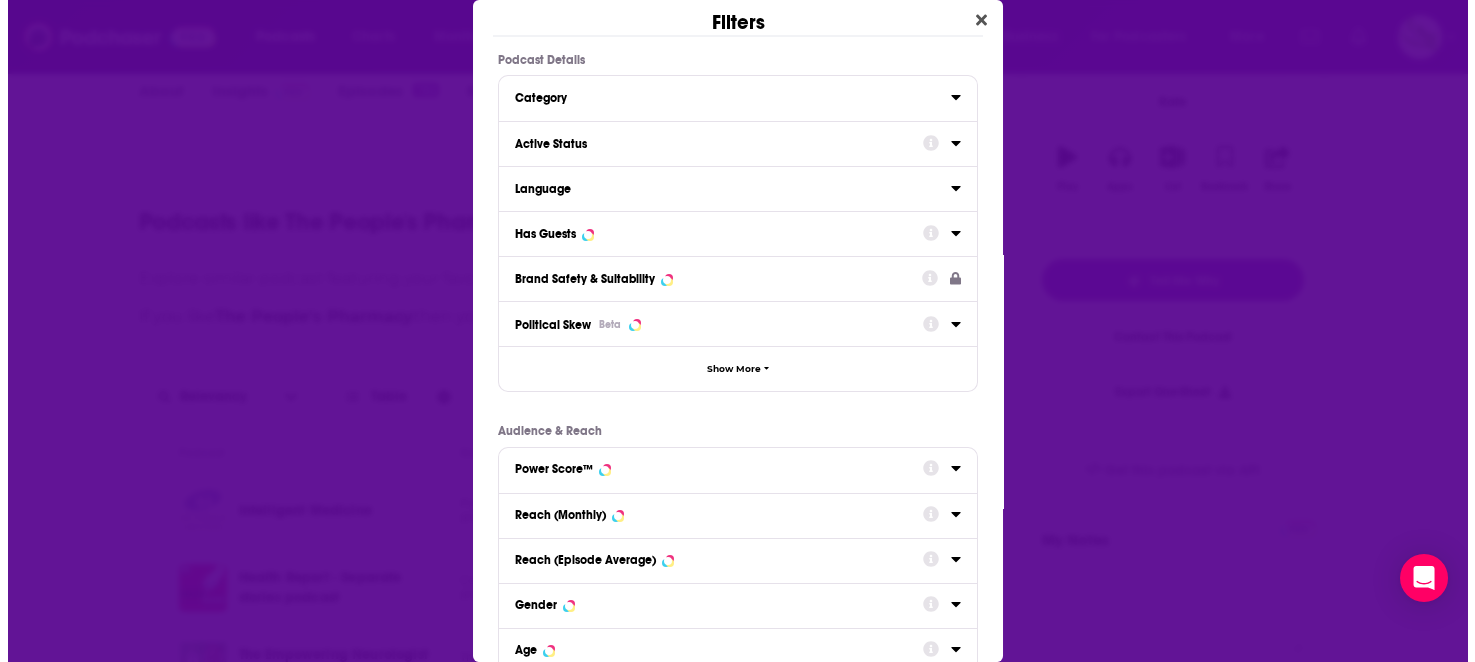 scroll, scrollTop: 0, scrollLeft: 0, axis: both 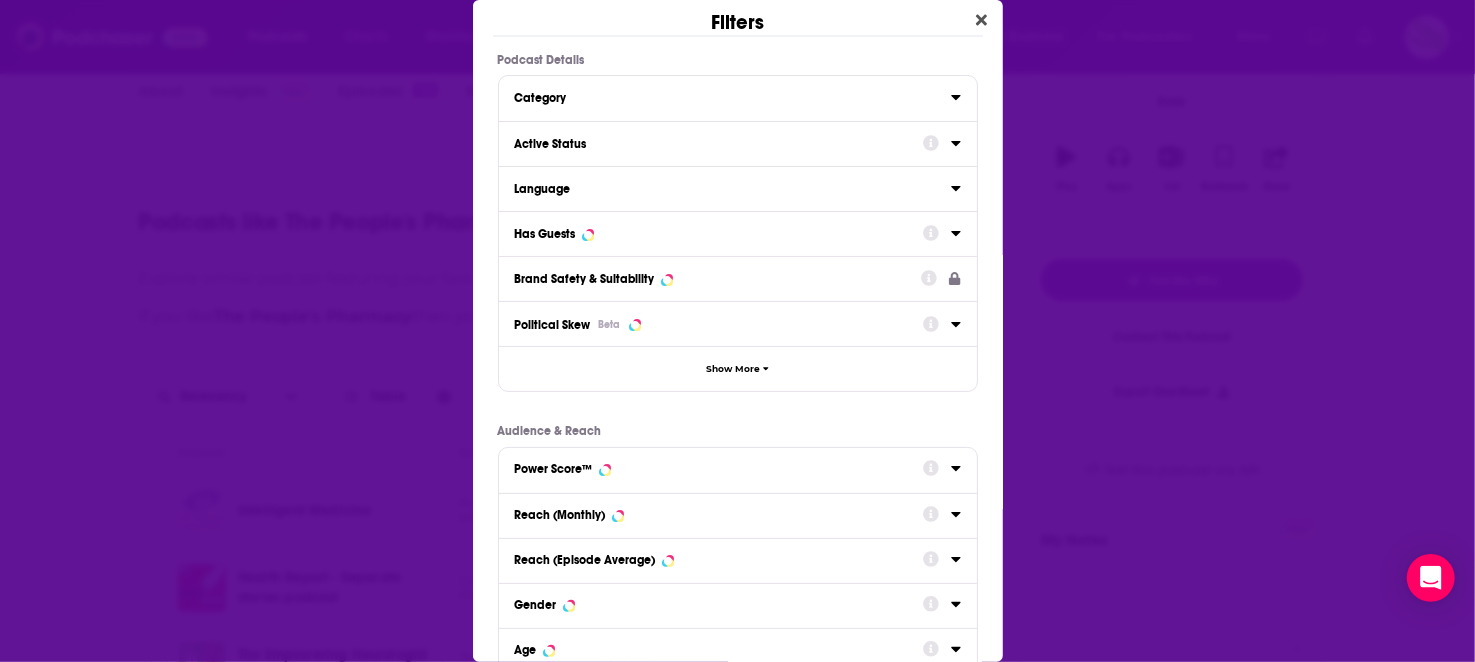 click 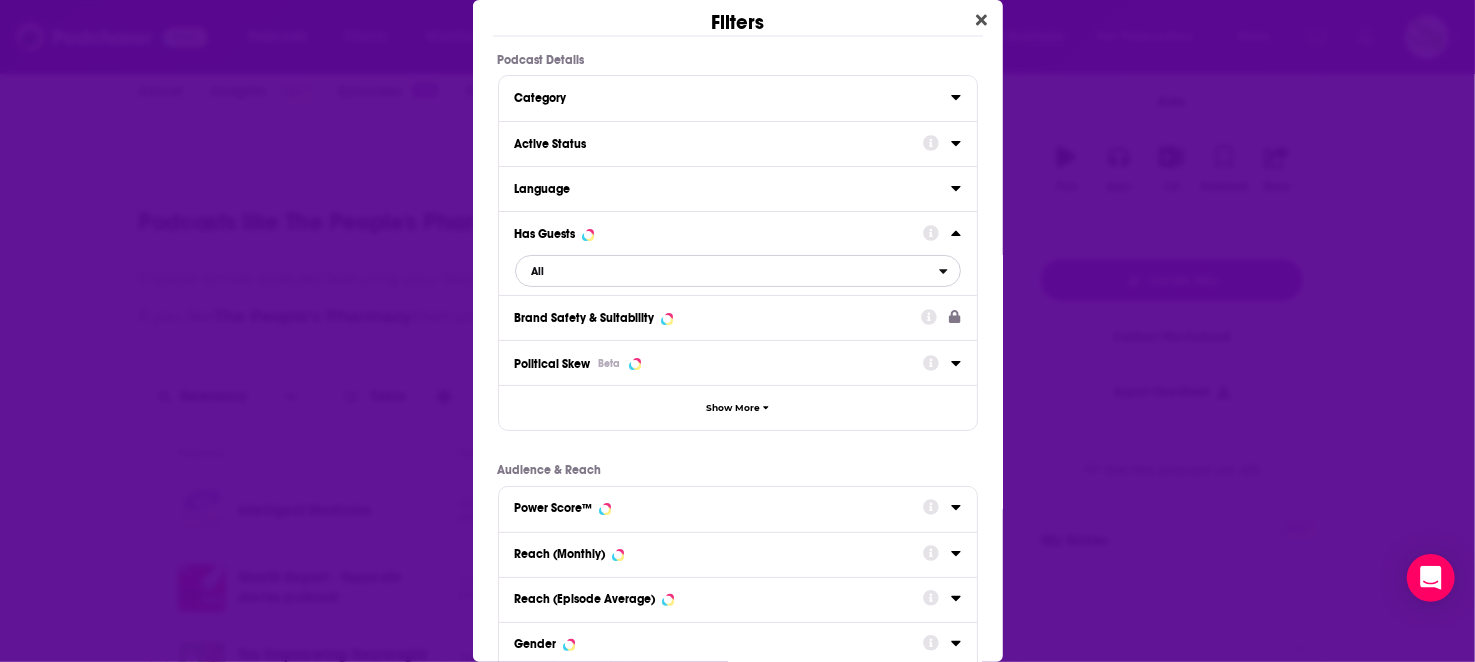 click on "All" at bounding box center [738, 271] 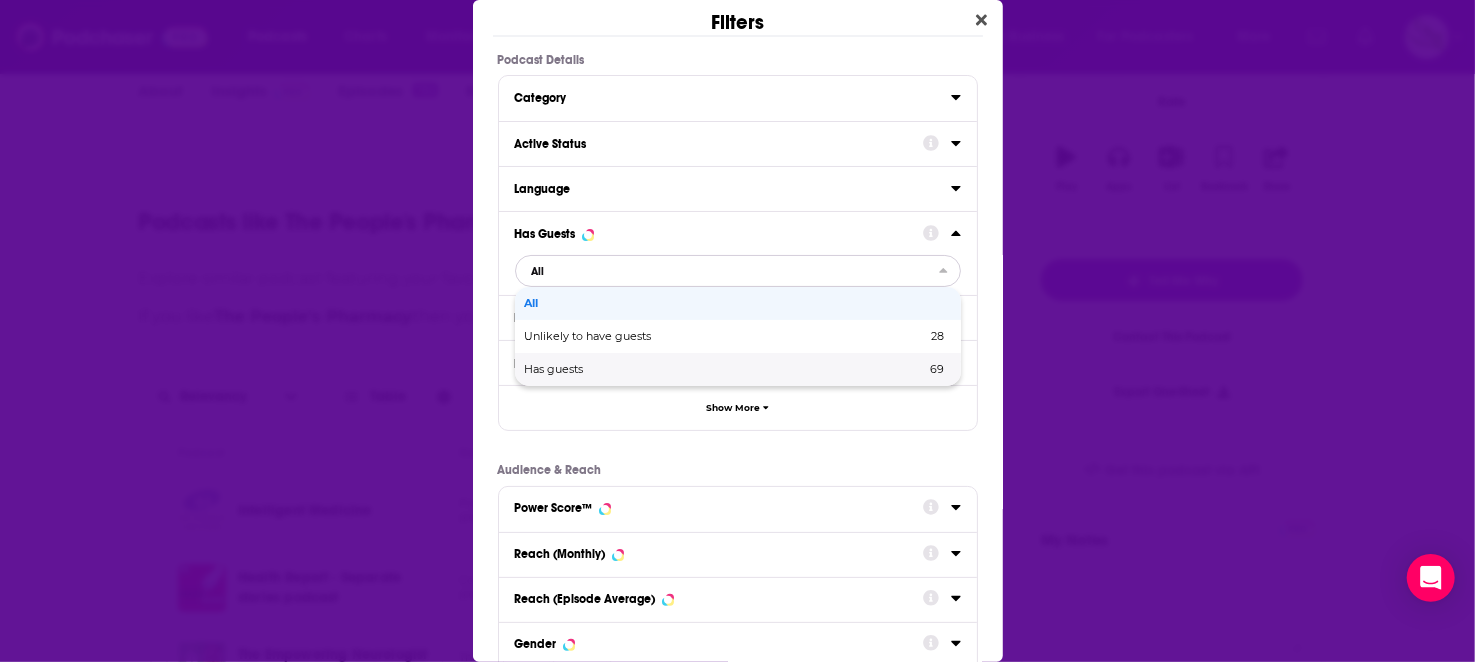 click on "Has guests" at bounding box center (640, 369) 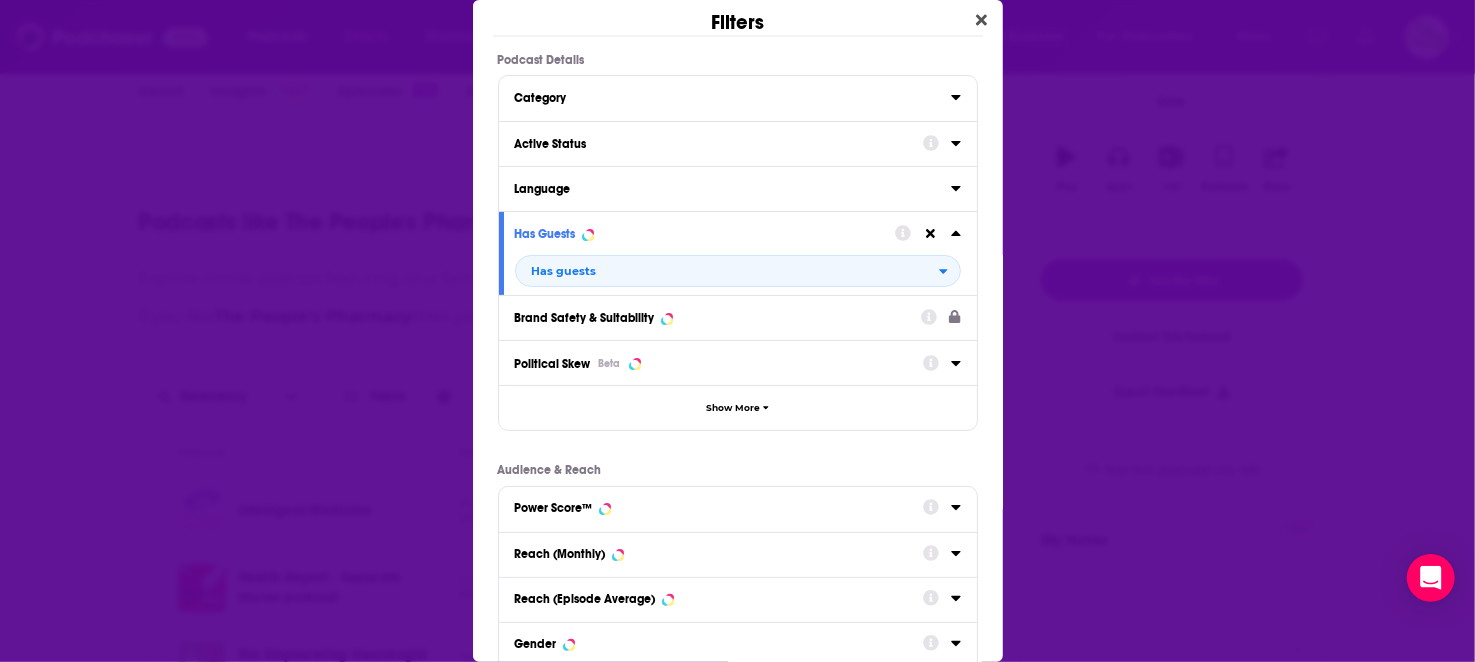 click 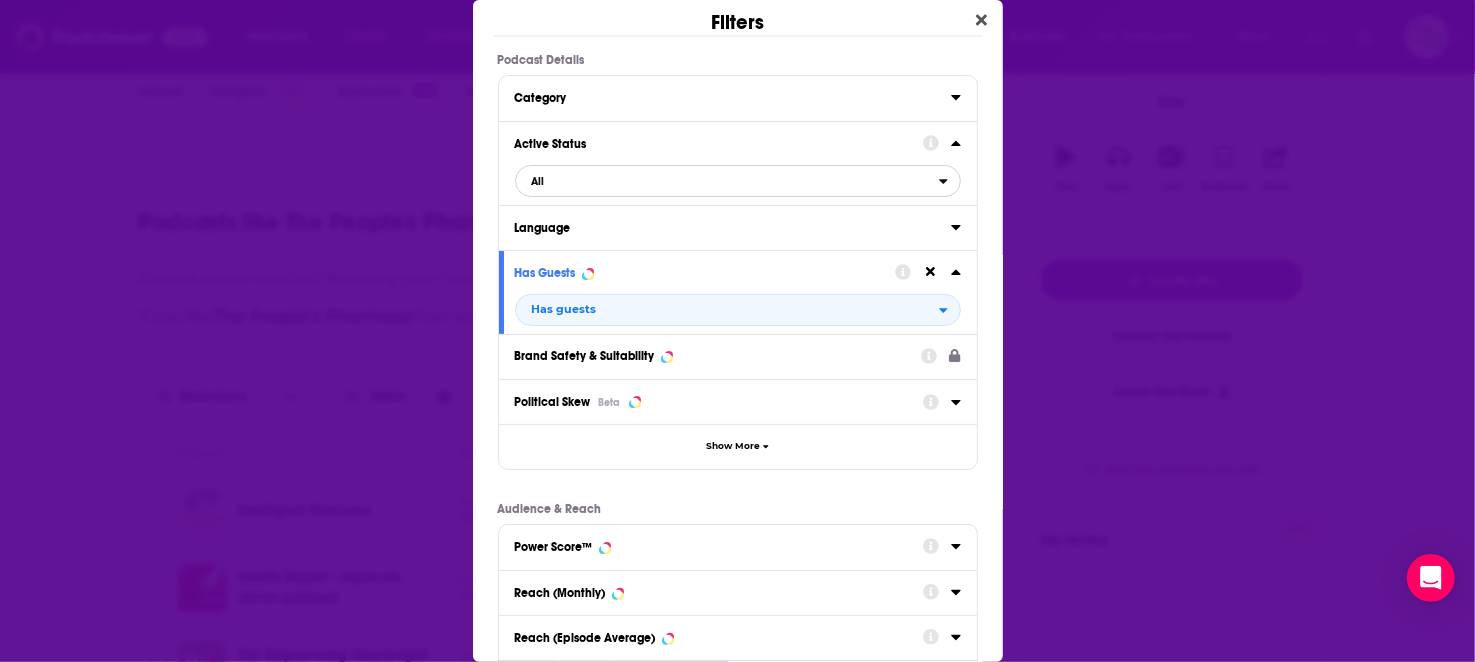 click on "All" at bounding box center [727, 181] 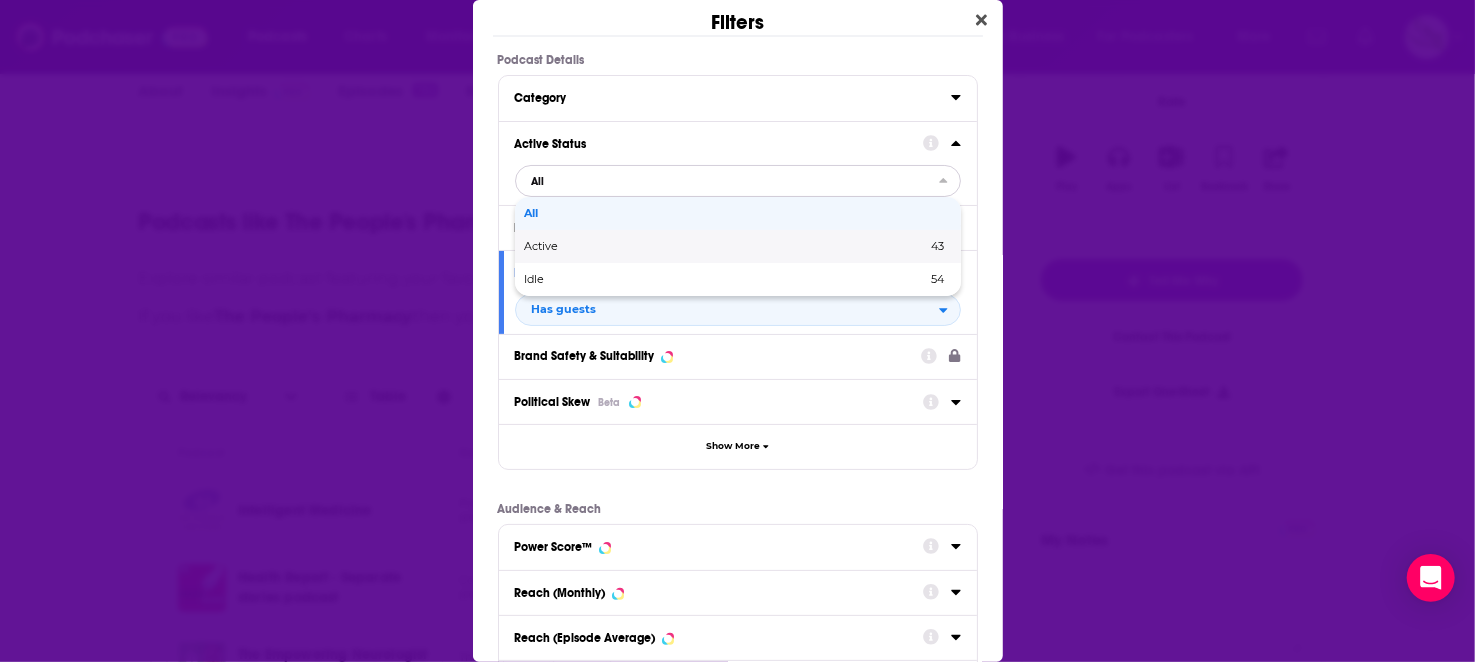 click on "Active 43" at bounding box center (738, 246) 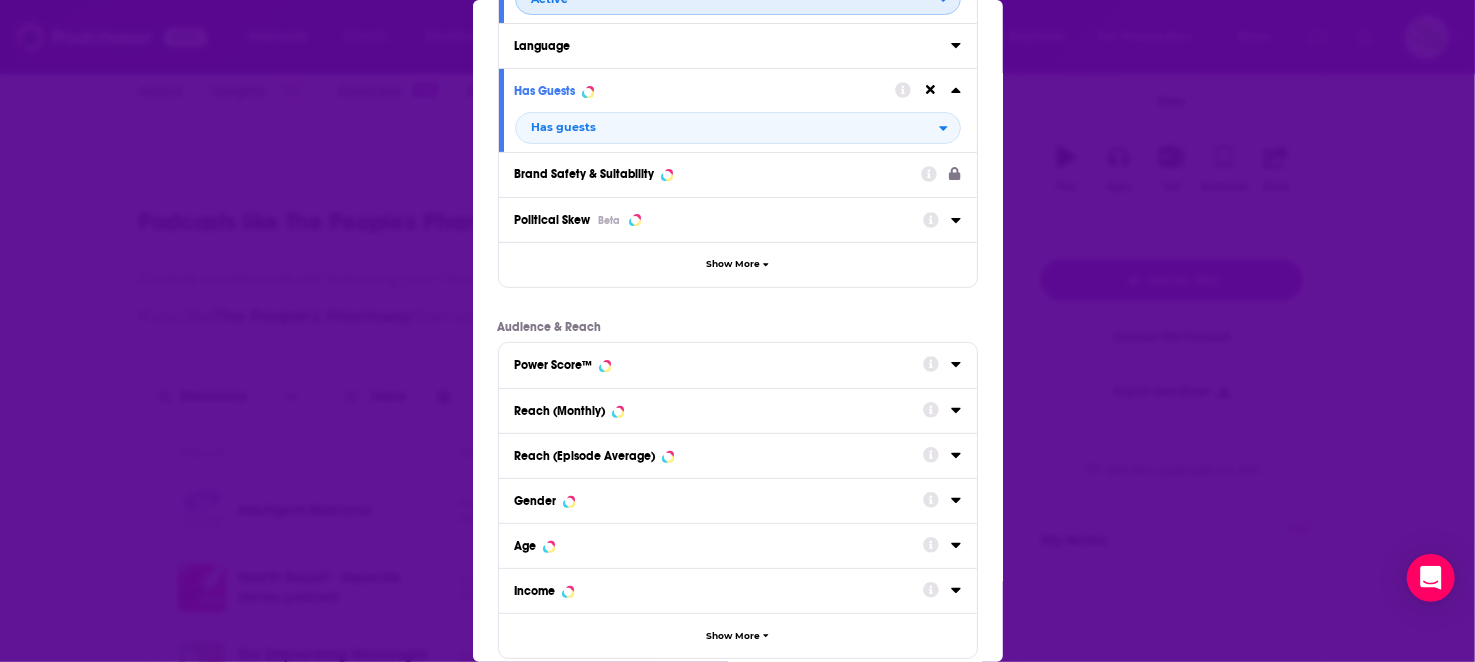 scroll, scrollTop: 294, scrollLeft: 0, axis: vertical 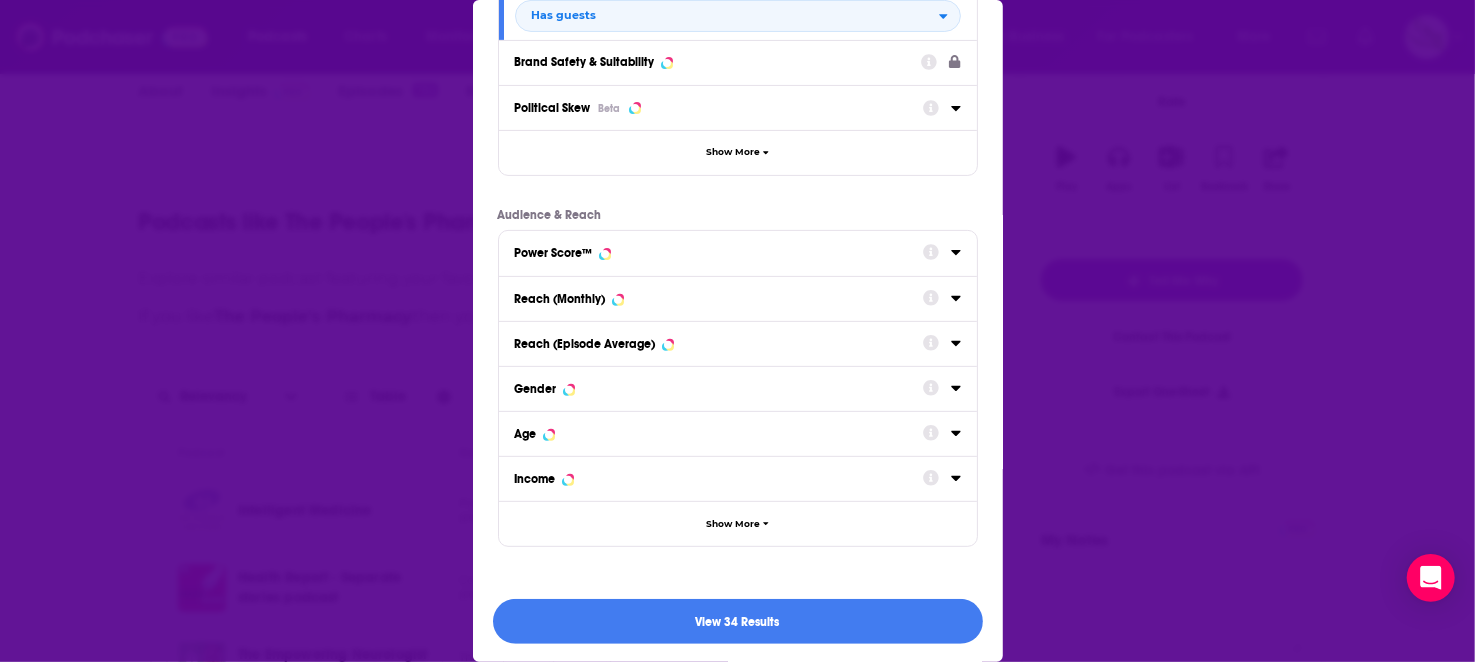click at bounding box center [942, 251] 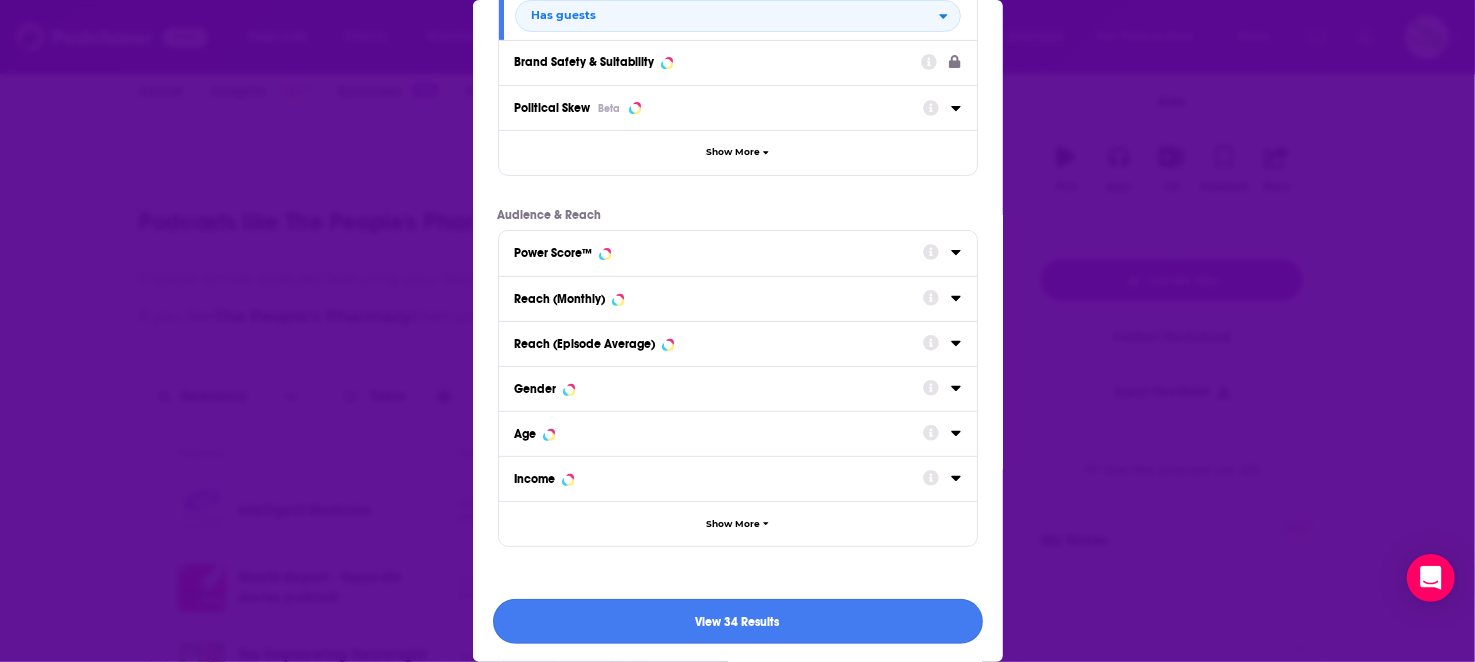 click on "View 34 Results" at bounding box center [738, 621] 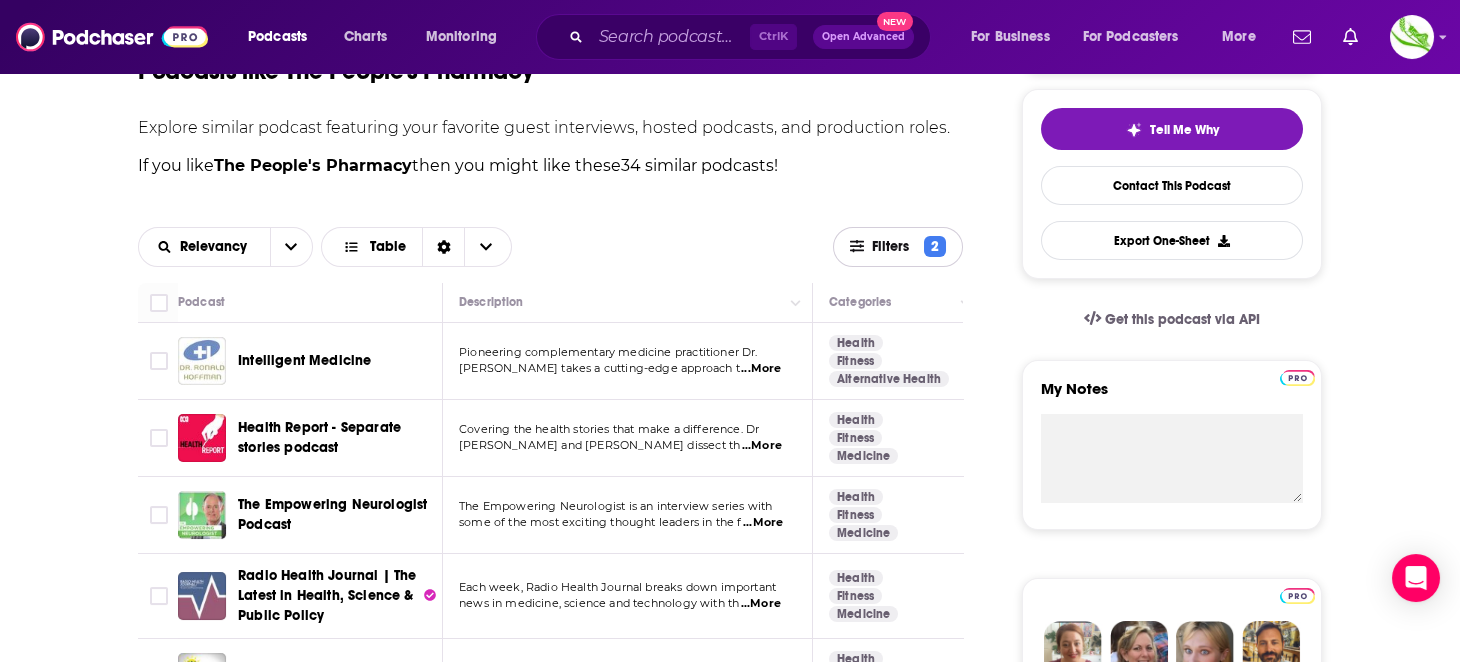 scroll, scrollTop: 600, scrollLeft: 0, axis: vertical 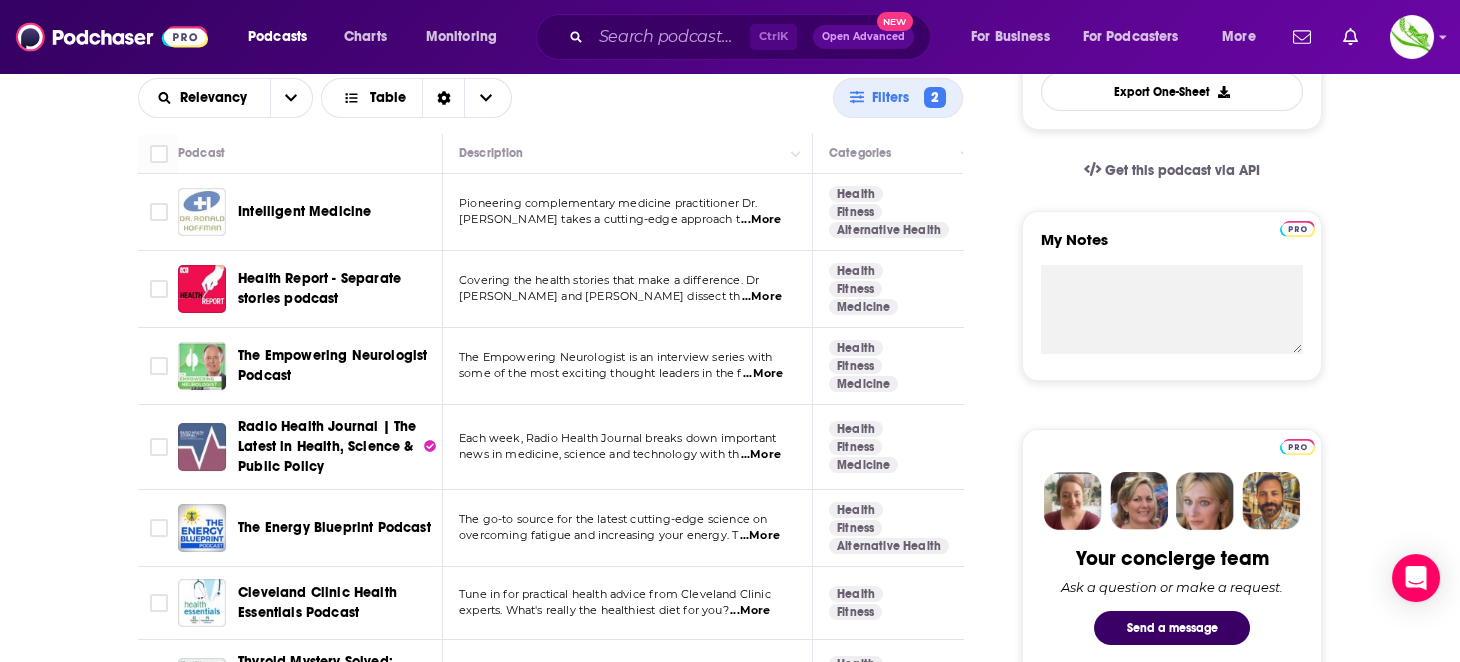 click on "...More" at bounding box center [761, 220] 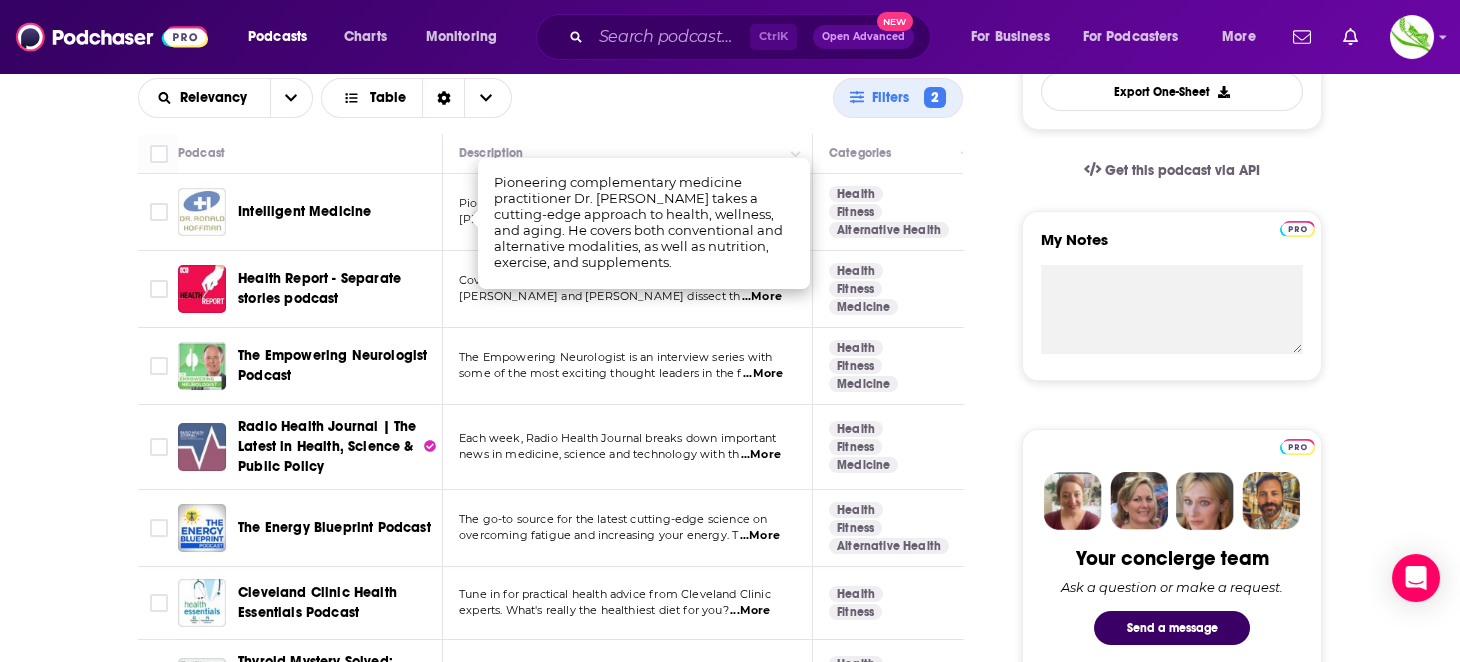 click on "About Insights Episodes 786 Reviews Credits 3 Lists 5 Similar Podcasts like  The People's Pharmacy Explore similar podcast featuring your favorite guest interviews, hosted podcasts, and production roles. If you like  The People's Pharmacy  then you might like these  34 similar podcasts ! Relevancy Table Filters 2 Podcast Description Categories Reach (Monthly) Reach (Episode) Top Country Intelligent Medicine Pioneering complementary medicine practitioner Dr. Ronald Hoffman takes a cutting-edge approach t  ...More Health Fitness Alternative Health 63 65k-96k Under 2.4k   US Health Report - Separate stories podcast Covering the health stories that make a difference. Dr Norman Swan and Dr Preeya Alexander dissect th  ...More Health Fitness Medicine 66 90k-134k 1.3k-3.3k   US The Empowering Neurologist Podcast The Empowering Neurologist is an interview series with some of the most exciting thought leaders in the f  ...More Health Fitness Medicine 60 11k-16k 3.5k-5.5k   US  ...More Health Fitness Medicine 53   US" at bounding box center (730, 1289) 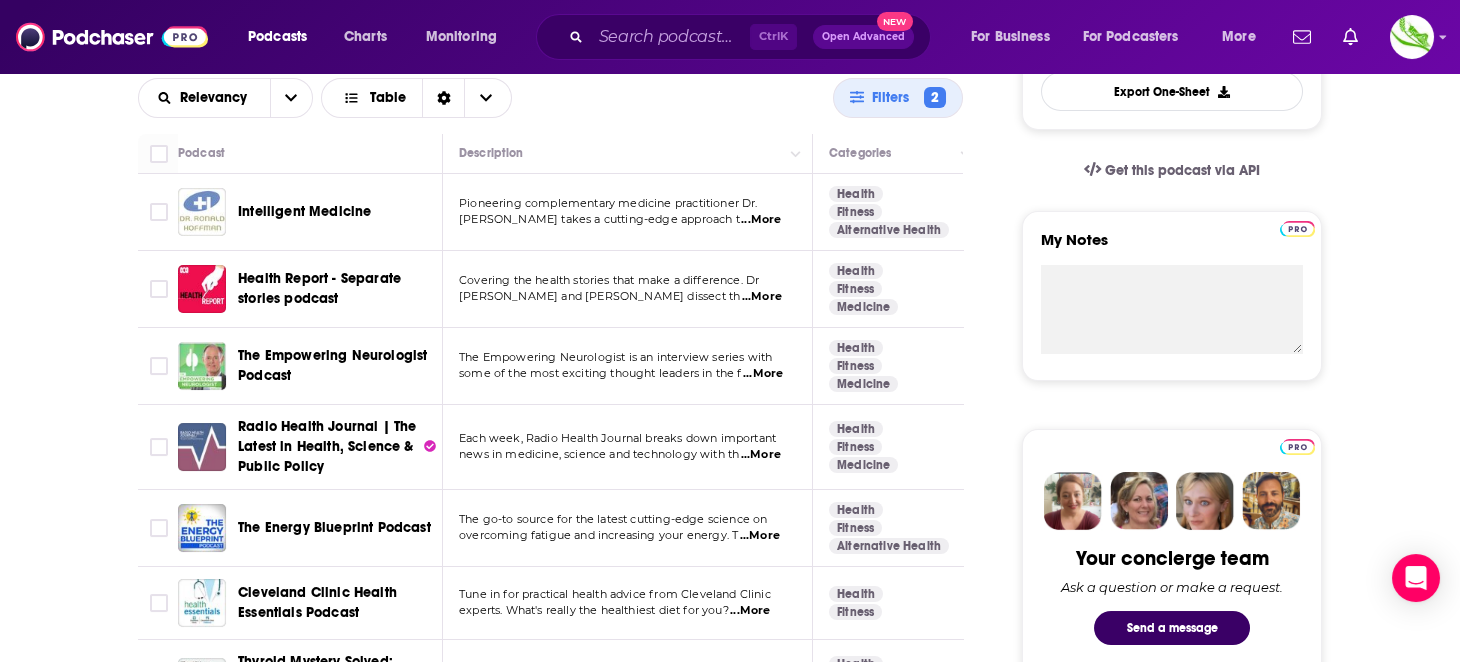 click on "...More" at bounding box center (762, 297) 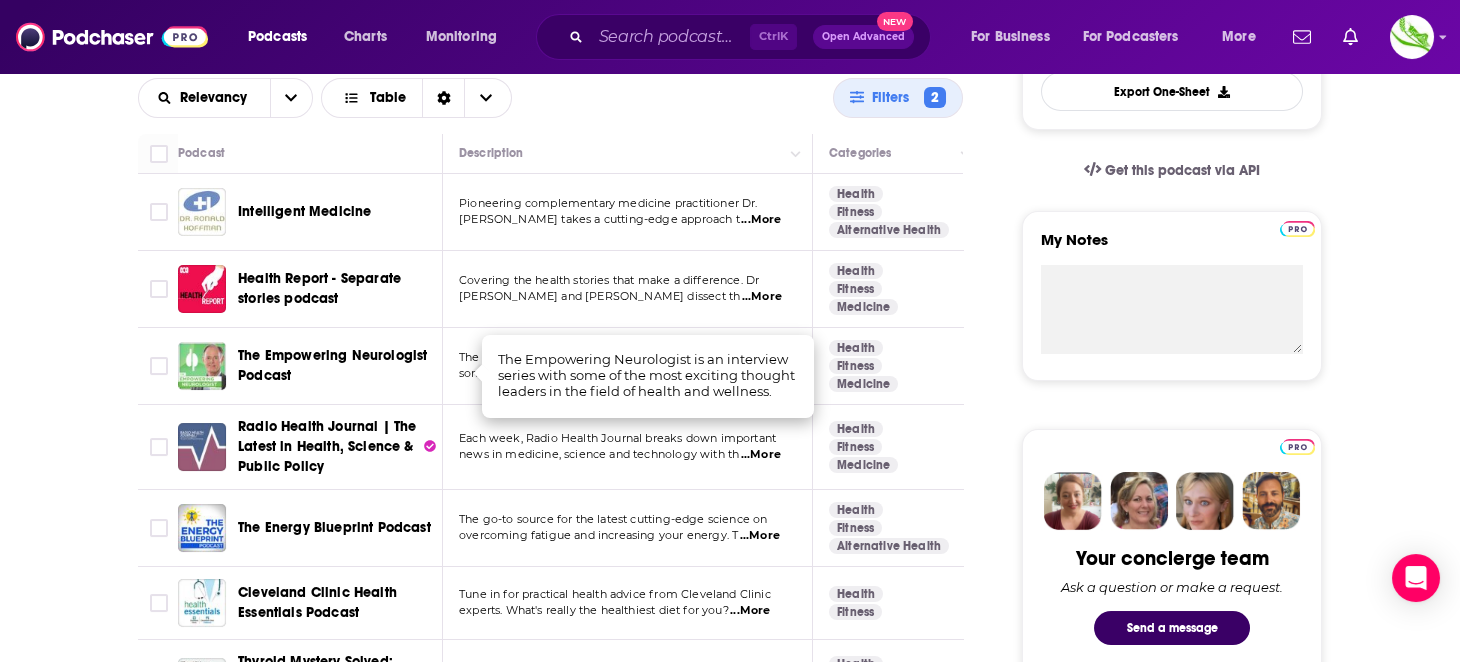 click on "About Insights Episodes 786 Reviews Credits 3 Lists 5 Similar Podcasts like  The People's Pharmacy Explore similar podcast featuring your favorite guest interviews, hosted podcasts, and production roles. If you like  The People's Pharmacy  then you might like these  34 similar podcasts ! Relevancy Table Filters 2 Podcast Description Categories Reach (Monthly) Reach (Episode) Top Country Intelligent Medicine Pioneering complementary medicine practitioner Dr. Ronald Hoffman takes a cutting-edge approach t  ...More Health Fitness Alternative Health 63 65k-96k Under 2.4k   US Health Report - Separate stories podcast Covering the health stories that make a difference. Dr Norman Swan and Dr Preeya Alexander dissect th  ...More Health Fitness Medicine 66 90k-134k 1.3k-3.3k   US The Empowering Neurologist Podcast The Empowering Neurologist is an interview series with some of the most exciting thought leaders in the f  ...More Health Fitness Medicine 60 11k-16k 3.5k-5.5k   US  ...More Health Fitness Medicine 53   US" at bounding box center (730, 1289) 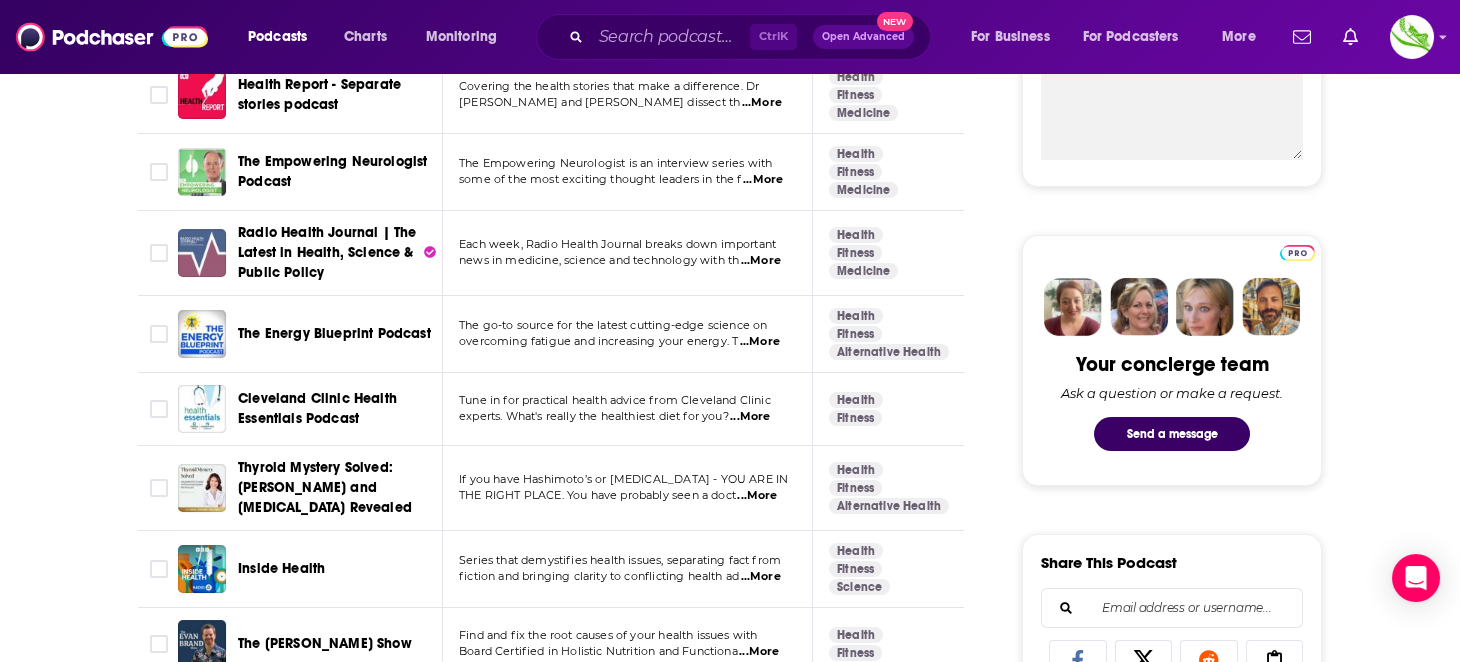 scroll, scrollTop: 800, scrollLeft: 0, axis: vertical 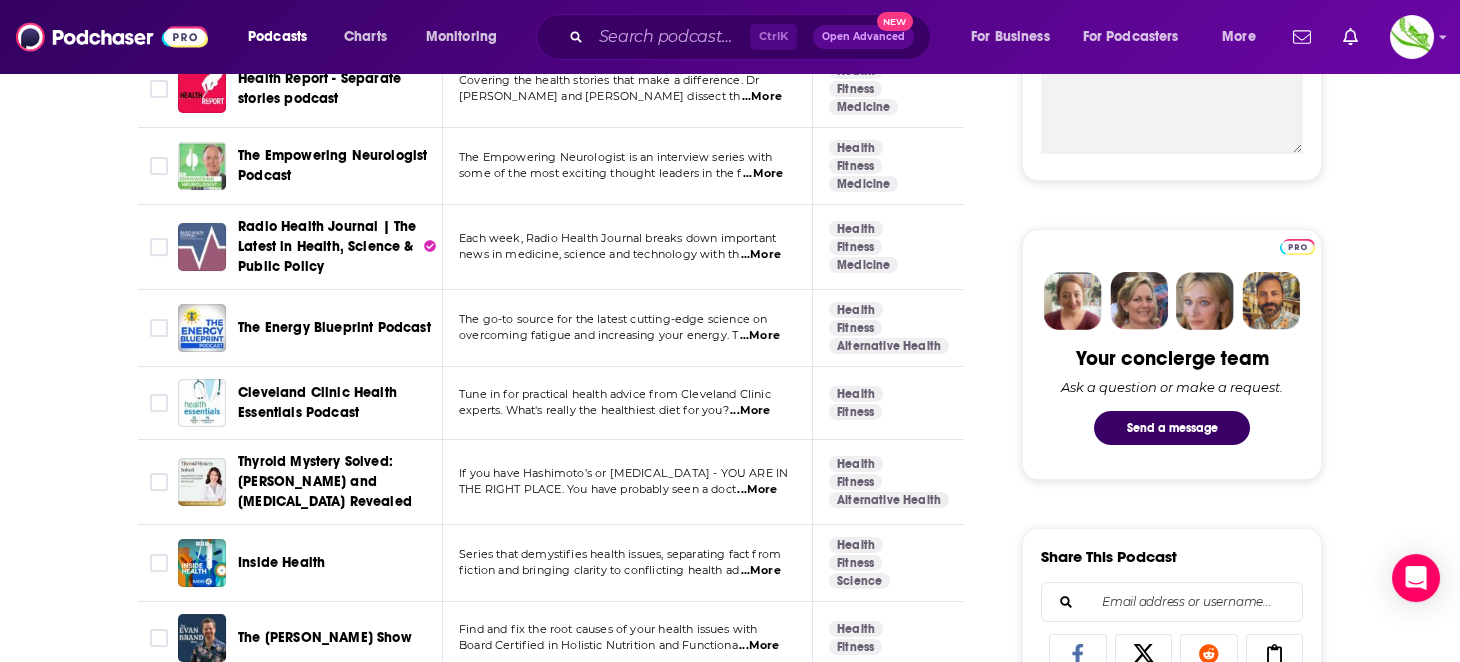 click on "...More" at bounding box center [760, 336] 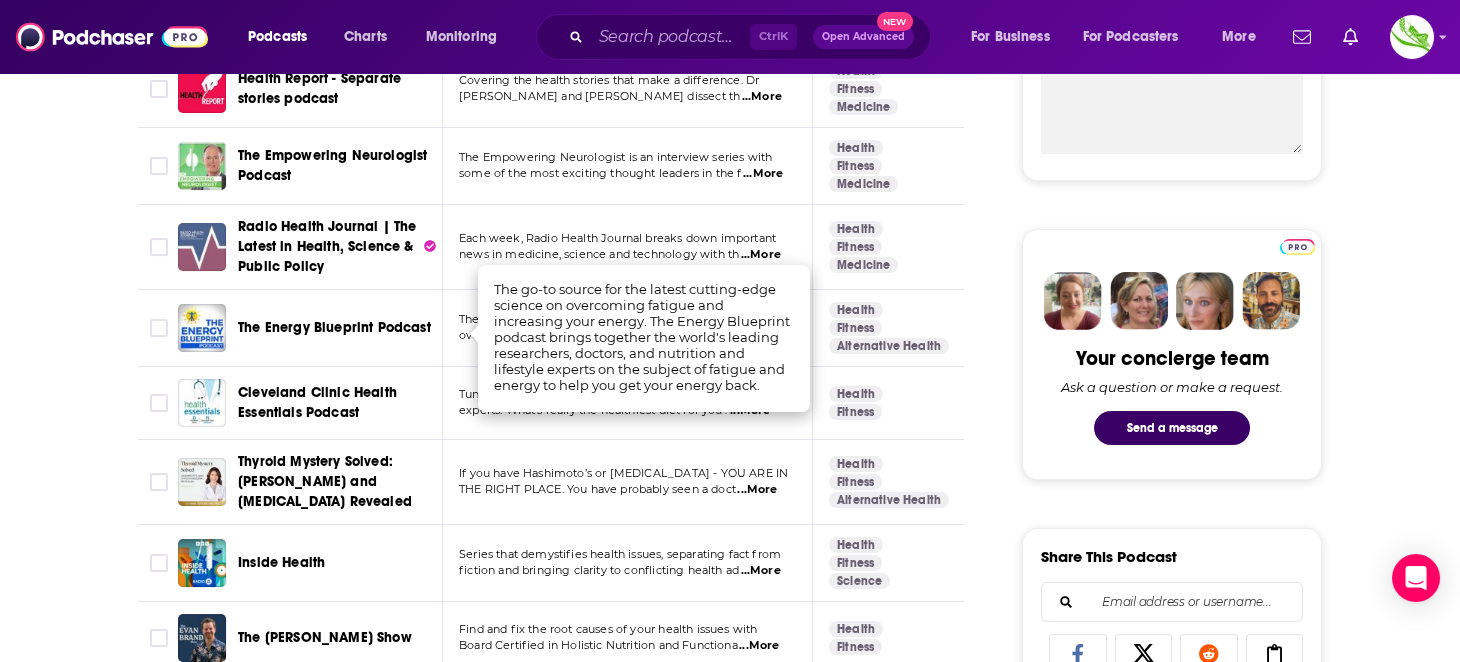 click on "About Insights Episodes 786 Reviews Credits 3 Lists 5 Similar Podcasts like  The People's Pharmacy Explore similar podcast featuring your favorite guest interviews, hosted podcasts, and production roles. If you like  The People's Pharmacy  then you might like these  34 similar podcasts ! Relevancy Table Filters 2 Podcast Description Categories Reach (Monthly) Reach (Episode) Top Country Intelligent Medicine Pioneering complementary medicine practitioner Dr. Ronald Hoffman takes a cutting-edge approach t  ...More Health Fitness Alternative Health 63 65k-96k Under 2.4k   US Health Report - Separate stories podcast Covering the health stories that make a difference. Dr Norman Swan and Dr Preeya Alexander dissect th  ...More Health Fitness Medicine 66 90k-134k 1.3k-3.3k   US The Empowering Neurologist Podcast The Empowering Neurologist is an interview series with some of the most exciting thought leaders in the f  ...More Health Fitness Medicine 60 11k-16k 3.5k-5.5k   US  ...More Health Fitness Medicine 53   US" at bounding box center [730, 1089] 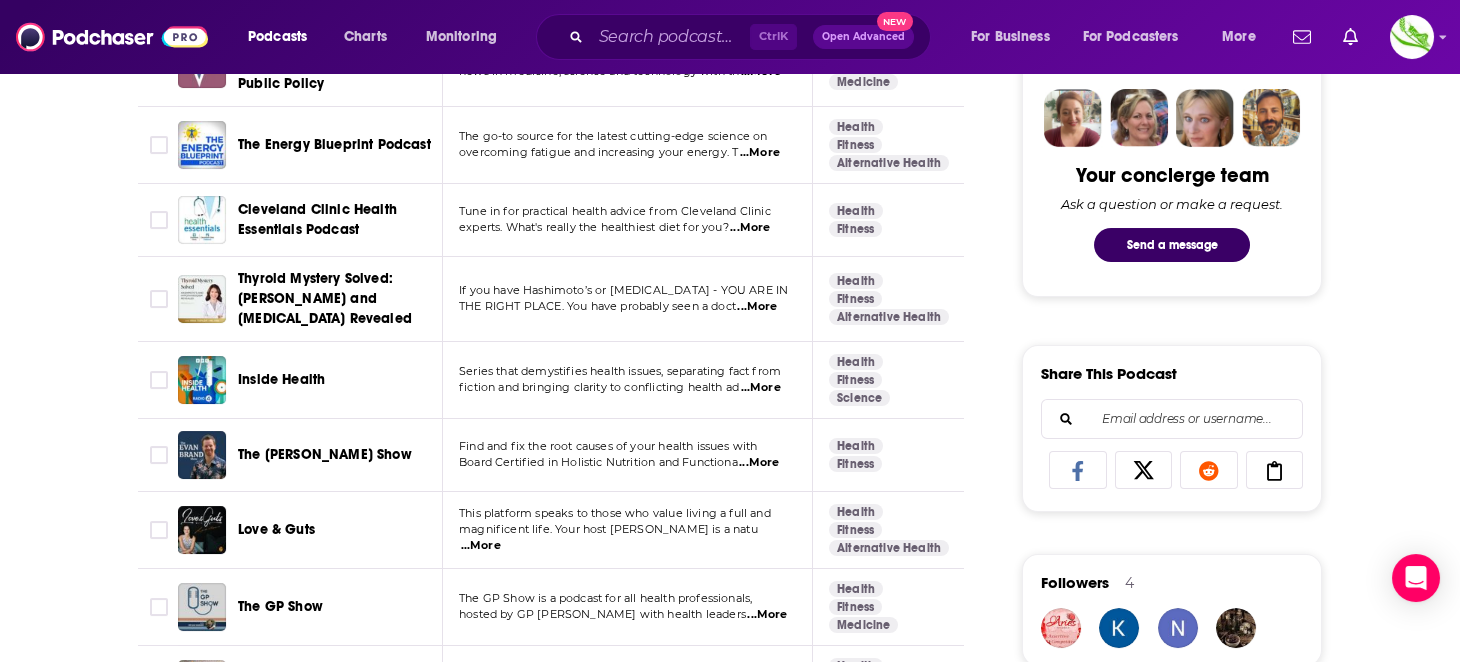scroll, scrollTop: 1100, scrollLeft: 0, axis: vertical 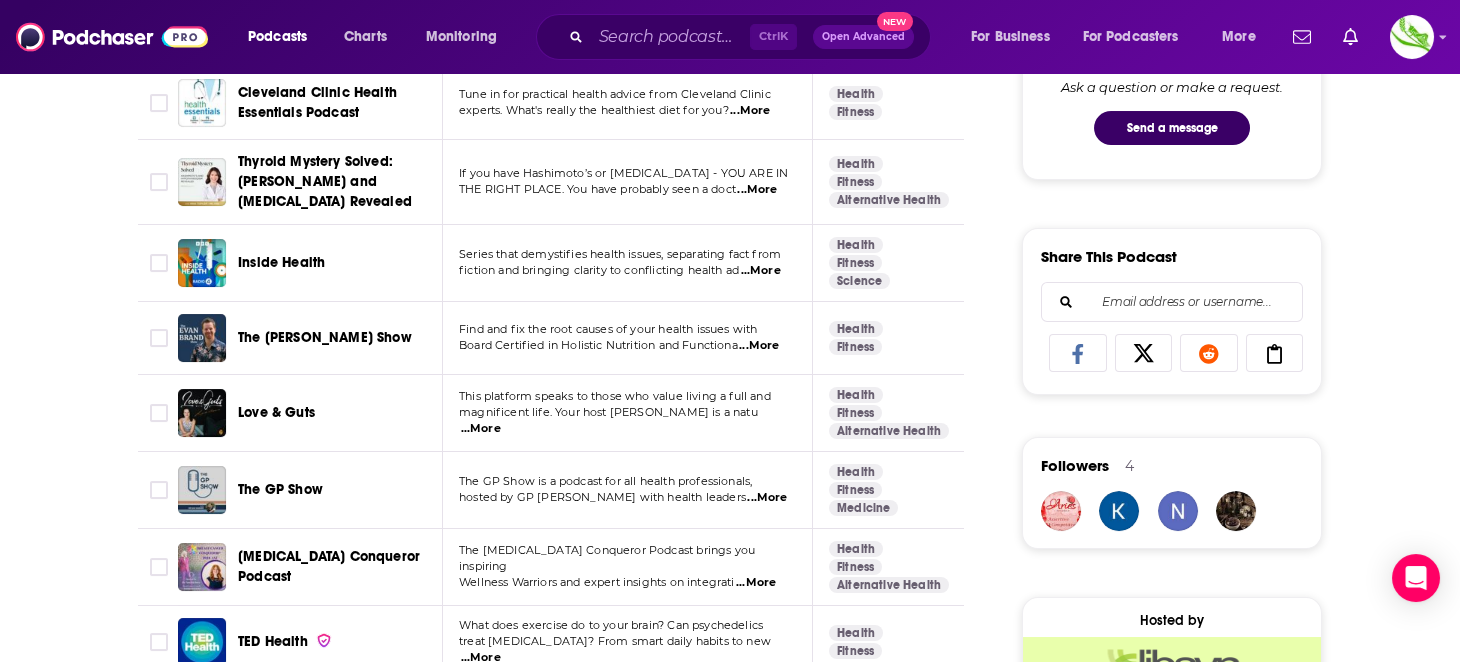 click on "...More" at bounding box center (481, 429) 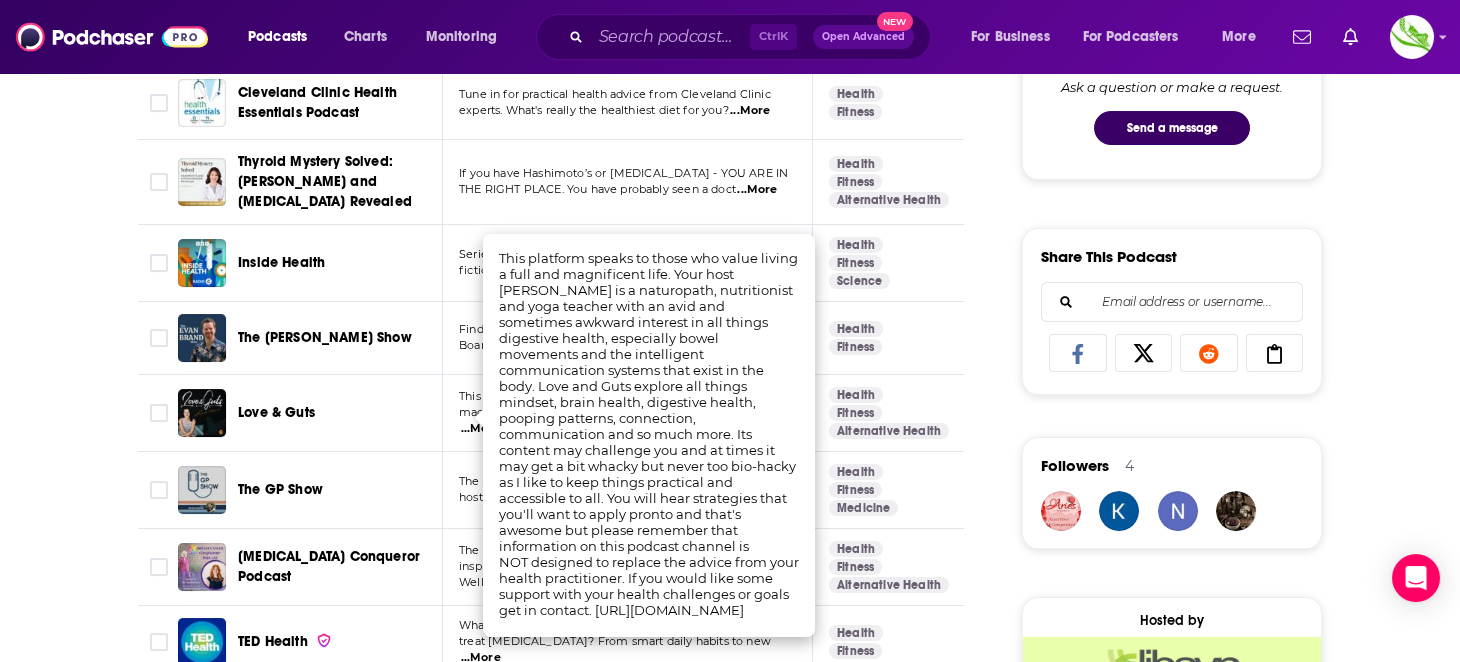 click on "About Insights Episodes 786 Reviews Credits 3 Lists 5 Similar Podcasts like  The People's Pharmacy Explore similar podcast featuring your favorite guest interviews, hosted podcasts, and production roles. If you like  The People's Pharmacy  then you might like these  34 similar podcasts ! Relevancy Table Filters 2 Podcast Description Categories Reach (Monthly) Reach (Episode) Top Country Intelligent Medicine Pioneering complementary medicine practitioner Dr. Ronald Hoffman takes a cutting-edge approach t  ...More Health Fitness Alternative Health 63 65k-96k Under 2.4k   US Health Report - Separate stories podcast Covering the health stories that make a difference. Dr Norman Swan and Dr Preeya Alexander dissect th  ...More Health Fitness Medicine 66 90k-134k 1.3k-3.3k   US The Empowering Neurologist Podcast The Empowering Neurologist is an interview series with some of the most exciting thought leaders in the f  ...More Health Fitness Medicine 60 11k-16k 3.5k-5.5k   US  ...More Health Fitness Medicine 53   US" at bounding box center (730, 789) 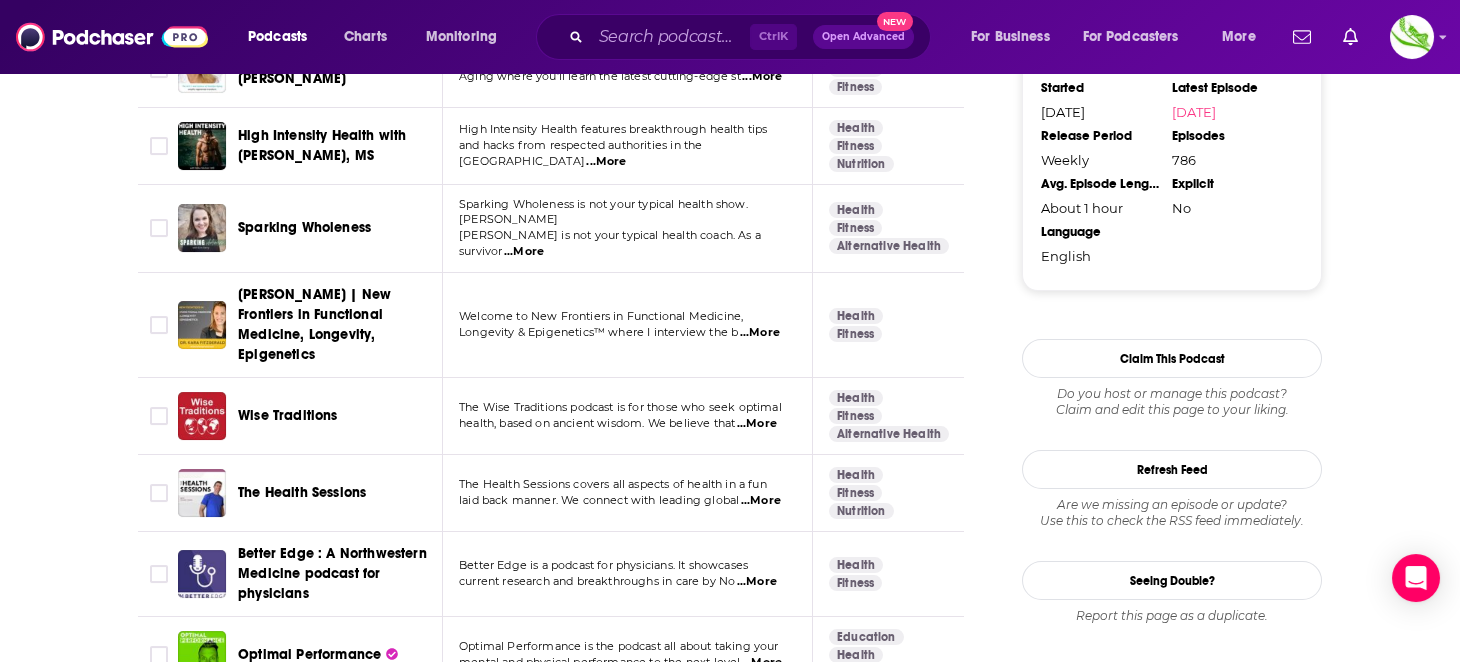 scroll, scrollTop: 2300, scrollLeft: 0, axis: vertical 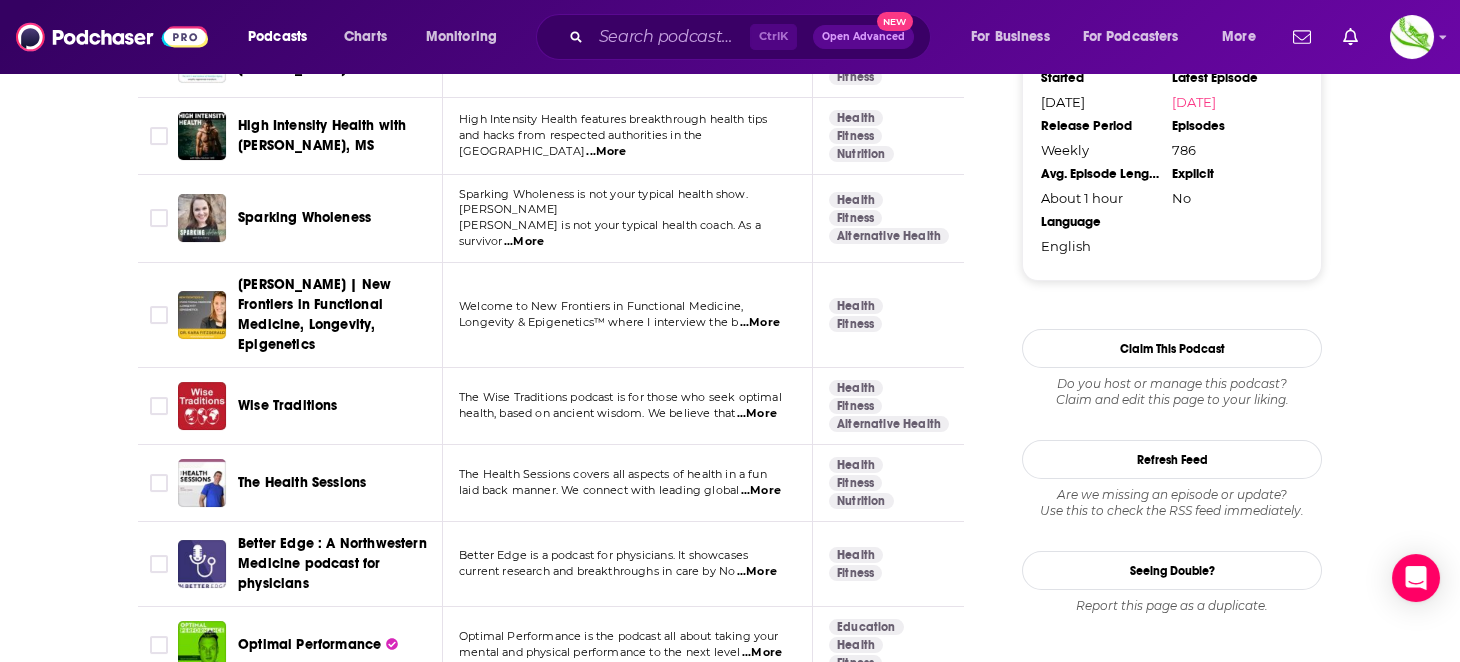 click on "...More" at bounding box center [524, 242] 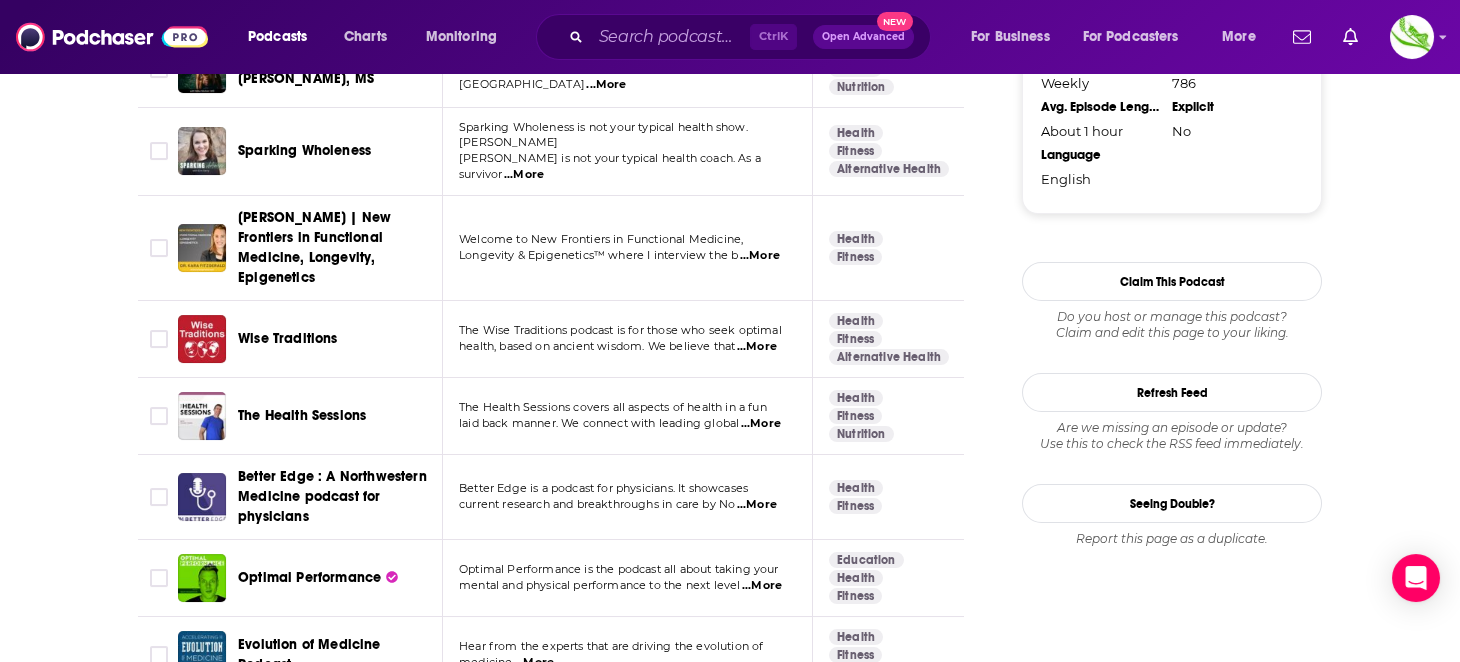 scroll, scrollTop: 2400, scrollLeft: 0, axis: vertical 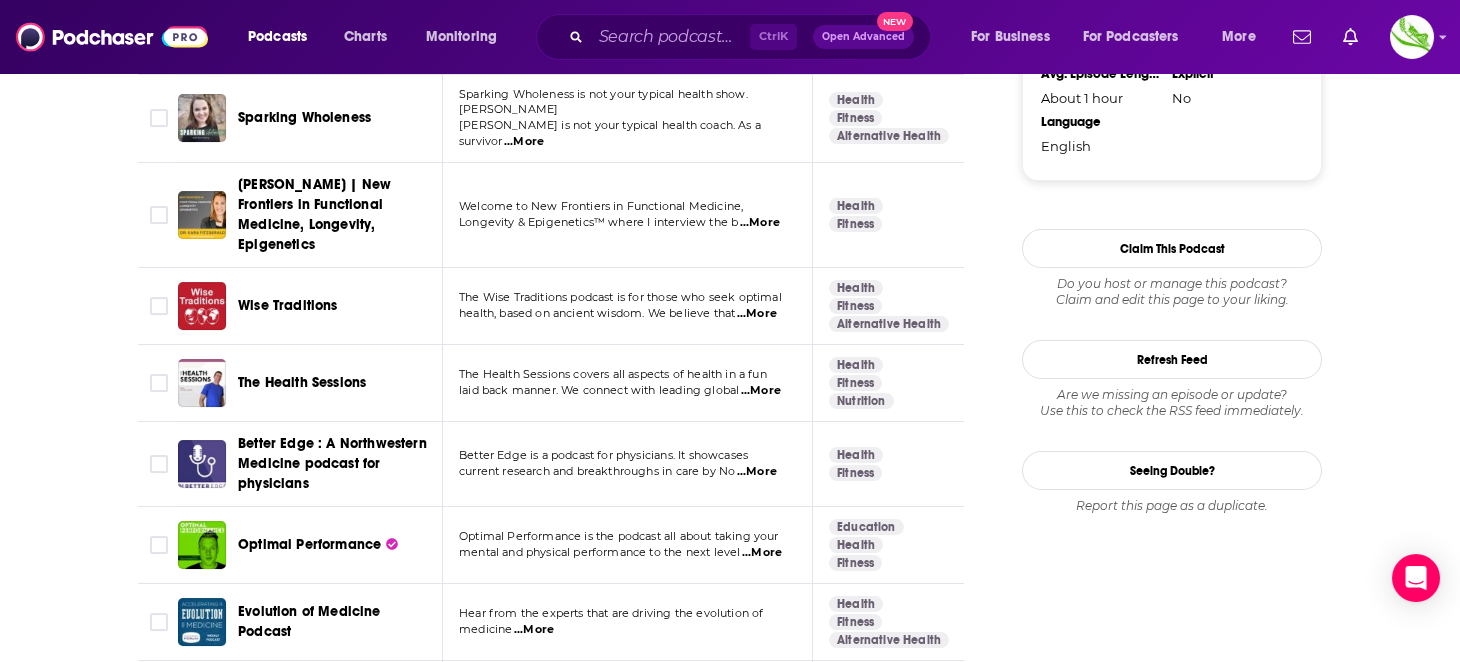 click on "...More" at bounding box center [757, 314] 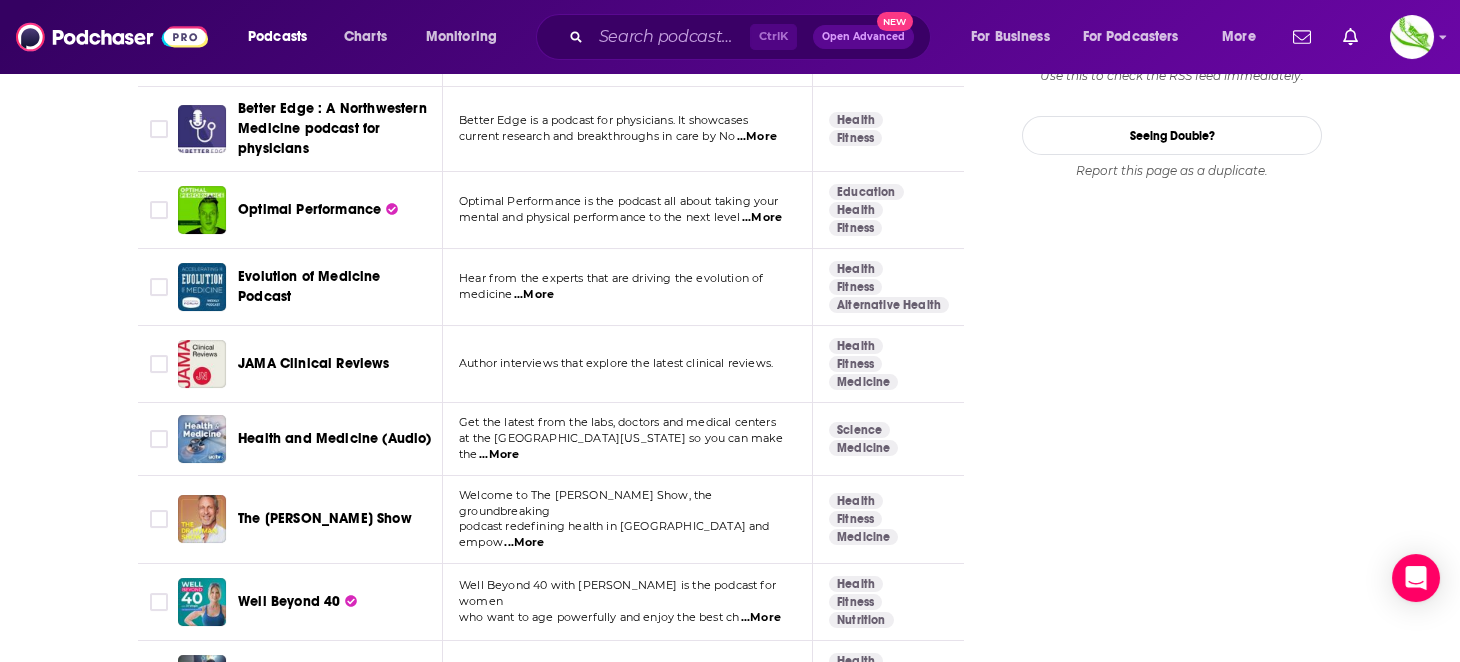 scroll, scrollTop: 2764, scrollLeft: 0, axis: vertical 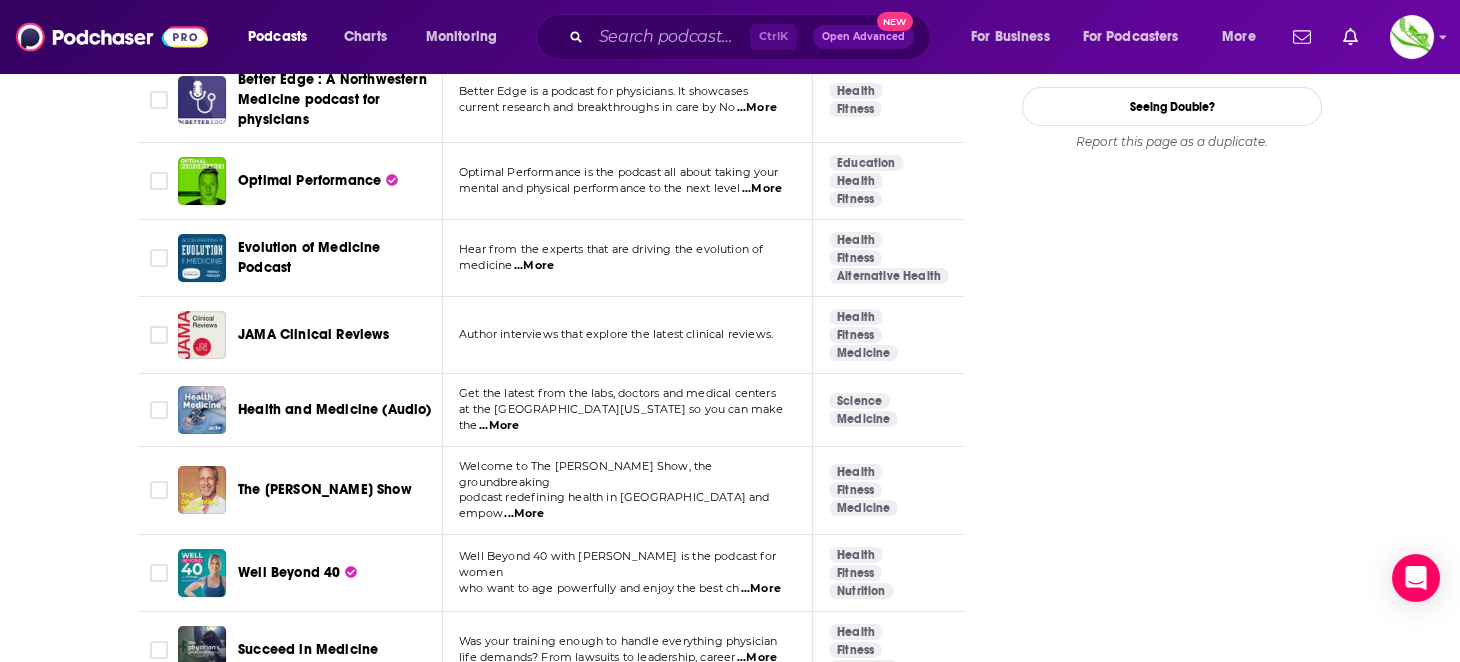 click on "...More" at bounding box center (524, 514) 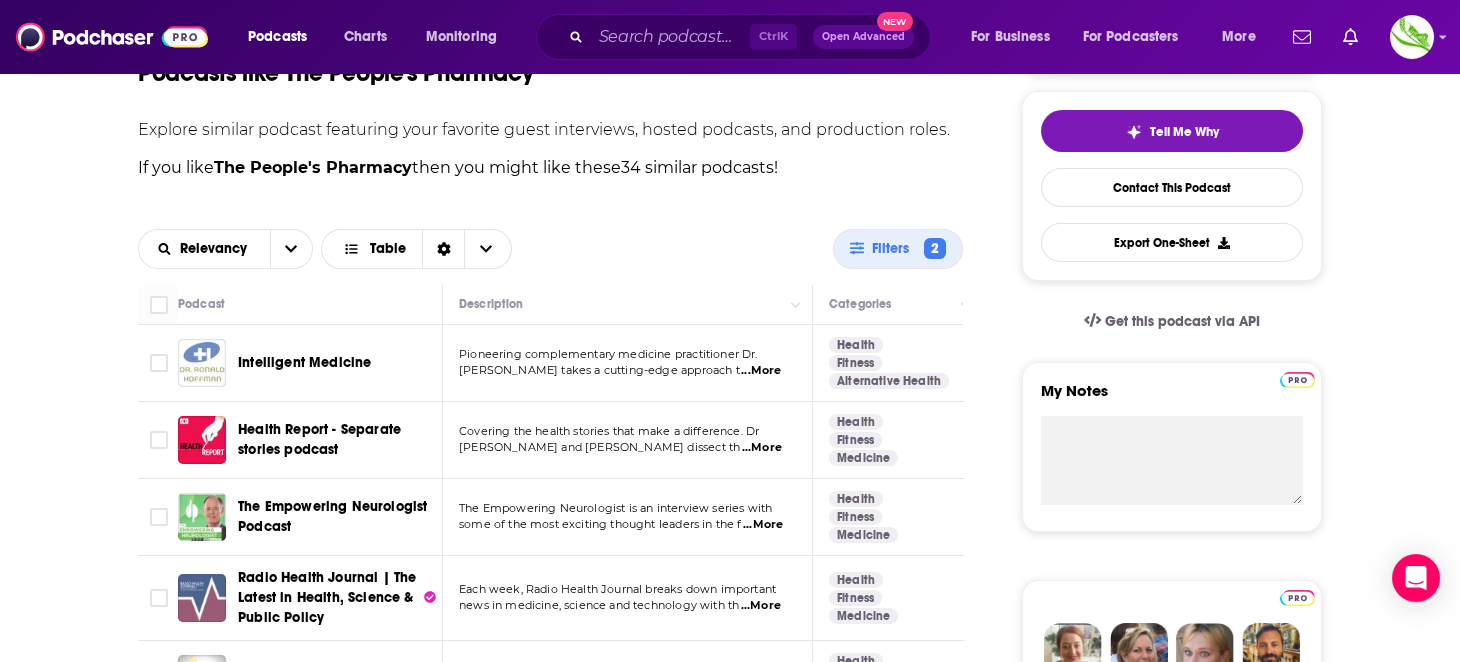scroll, scrollTop: 0, scrollLeft: 0, axis: both 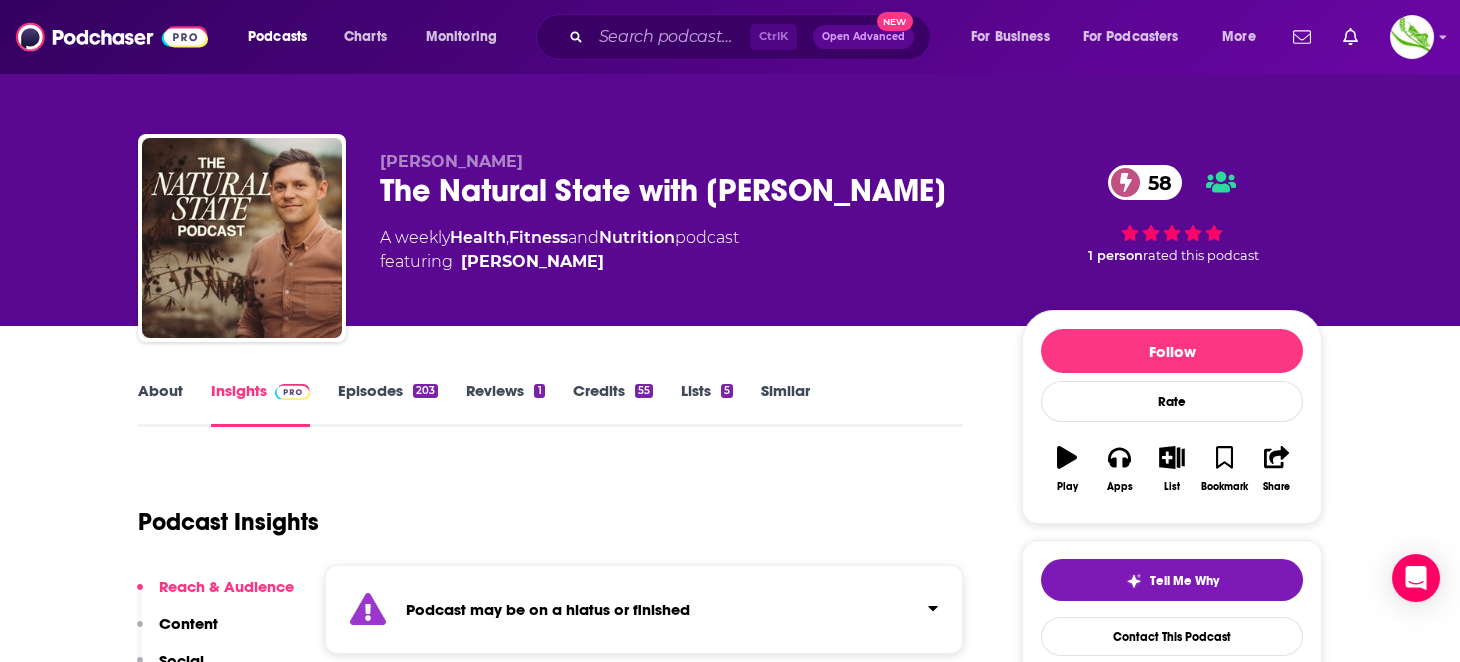click on "203" at bounding box center [425, 391] 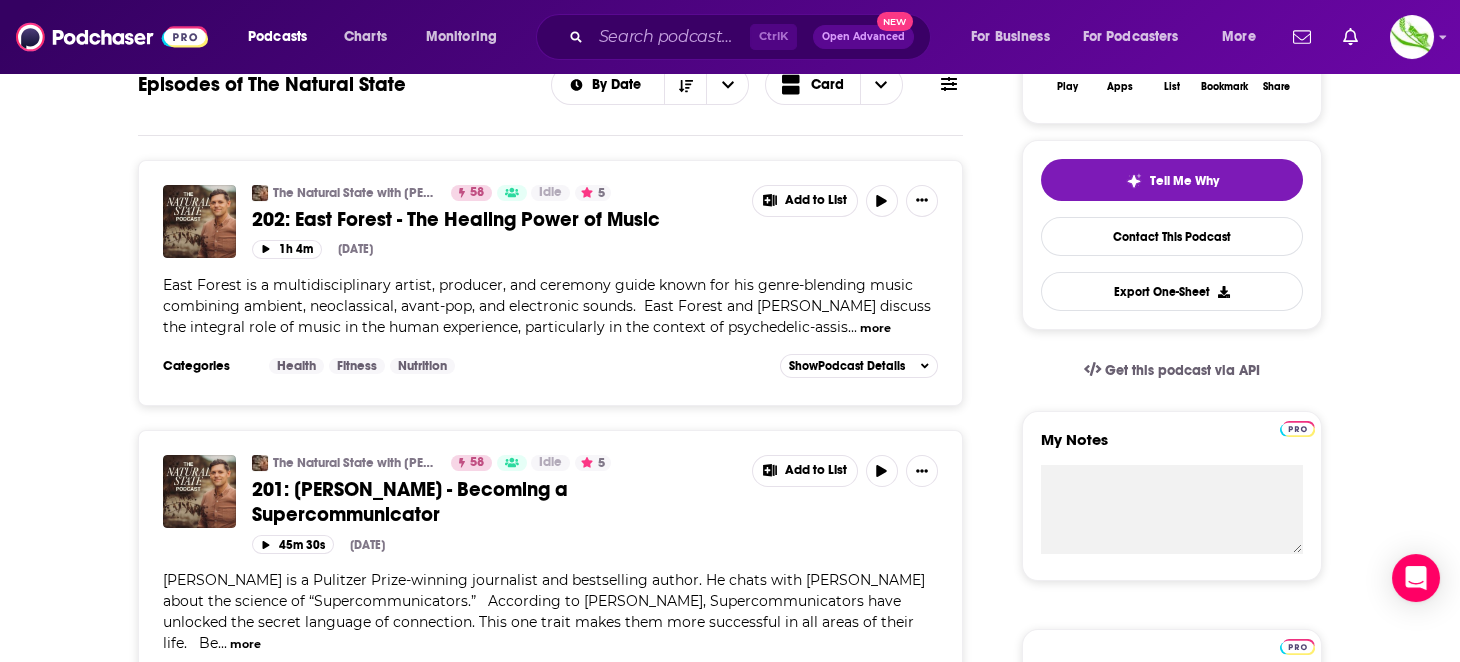 scroll, scrollTop: 0, scrollLeft: 0, axis: both 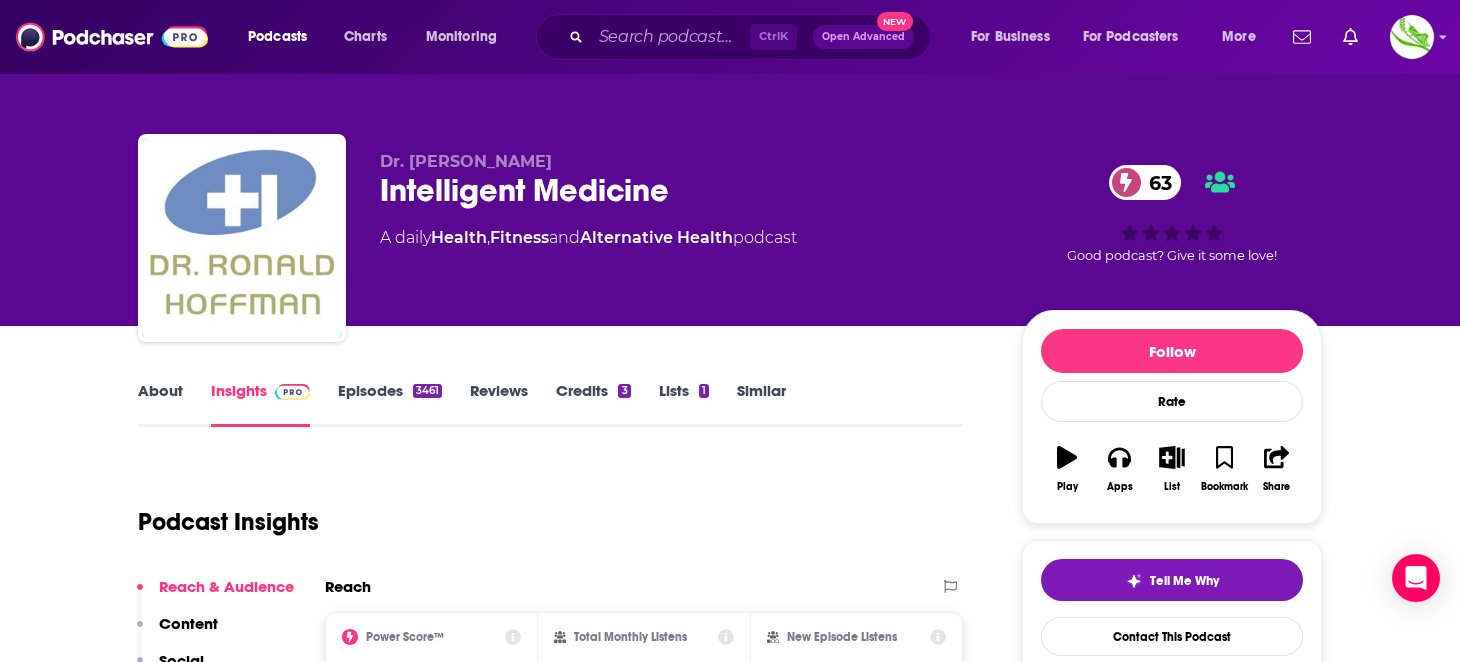 click on "About" at bounding box center [160, 404] 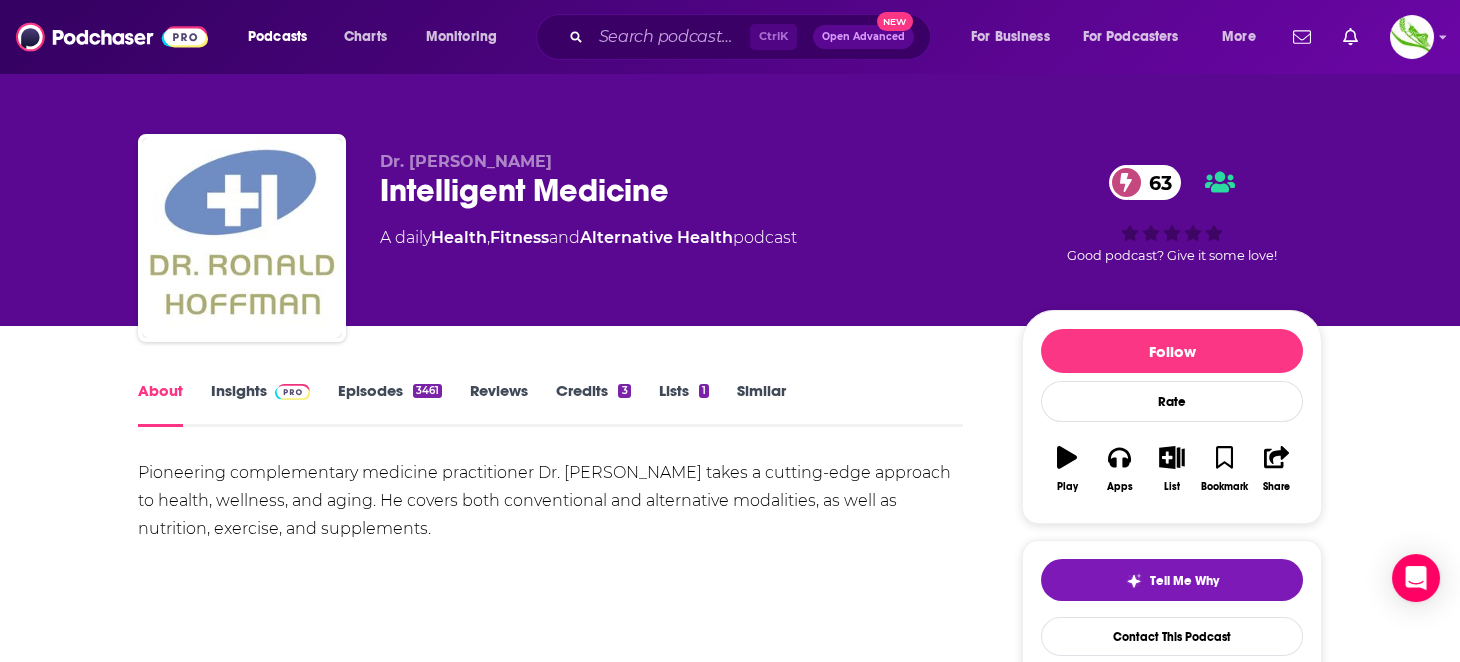click on "Insights" at bounding box center [260, 404] 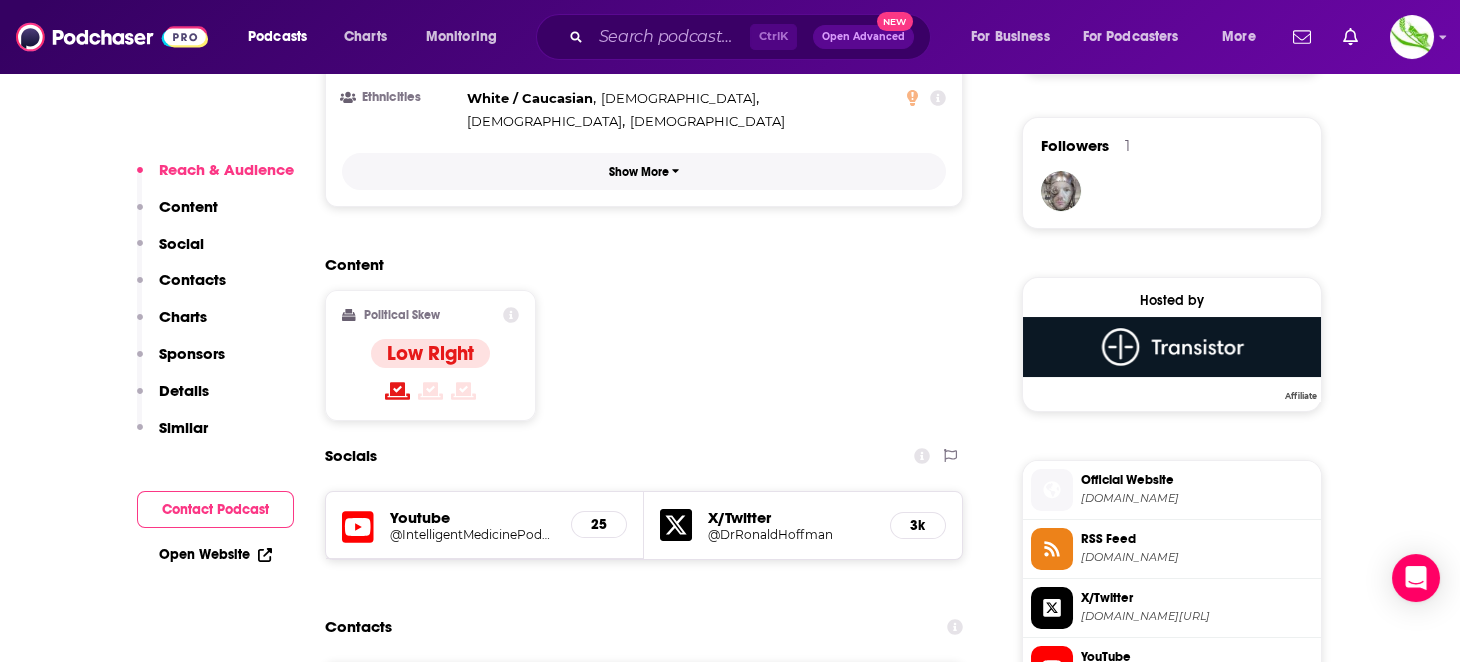 scroll, scrollTop: 1499, scrollLeft: 0, axis: vertical 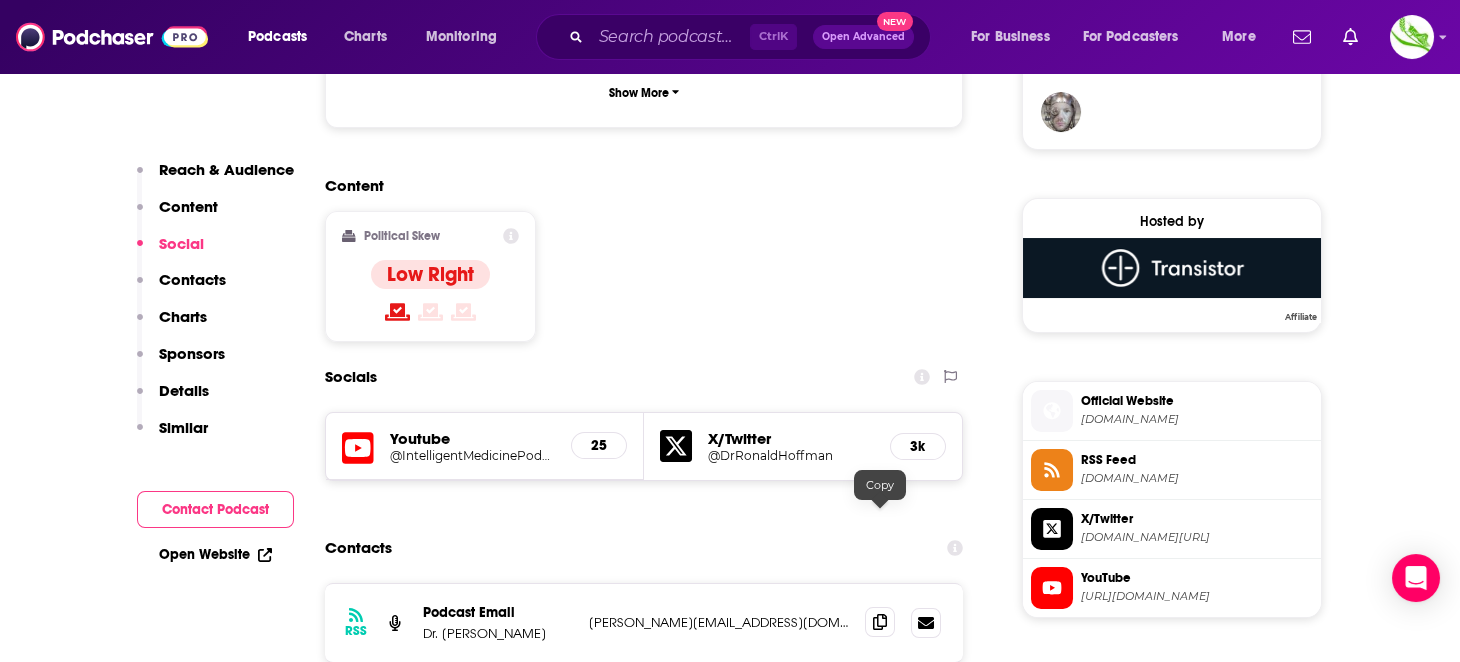 click 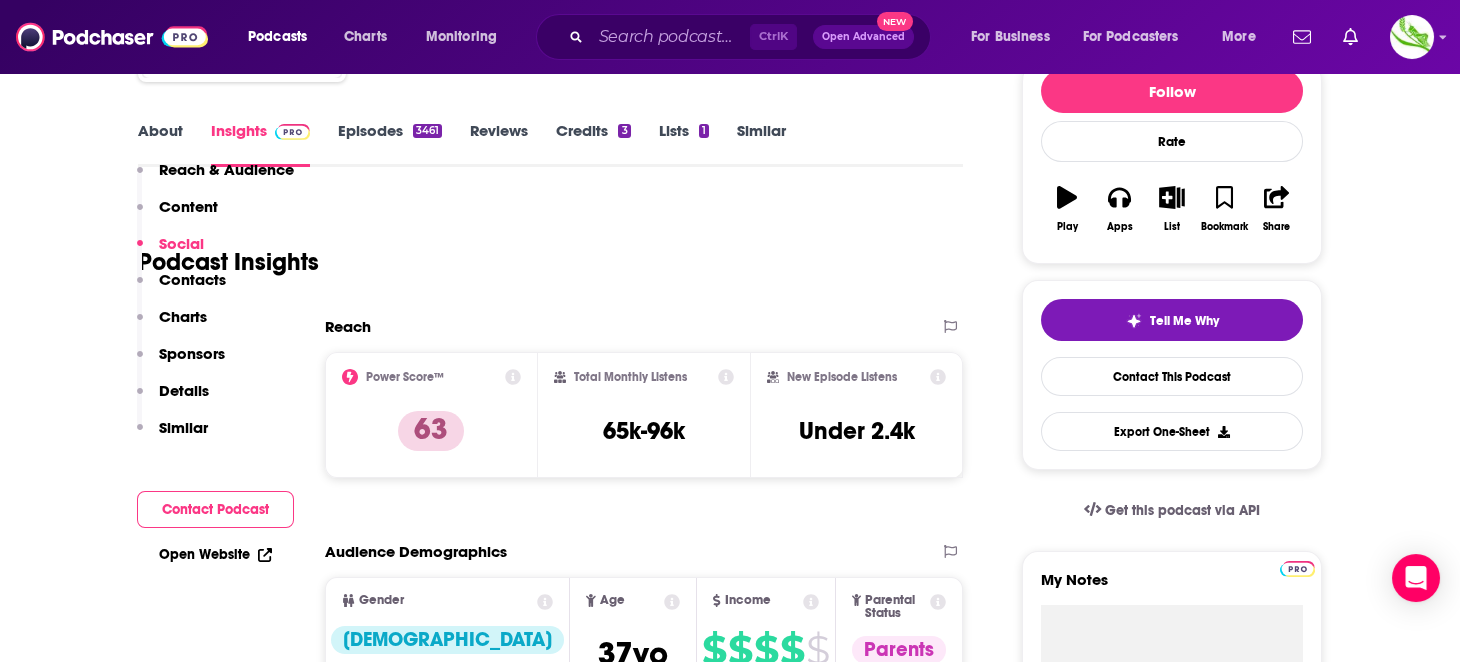 scroll, scrollTop: 0, scrollLeft: 0, axis: both 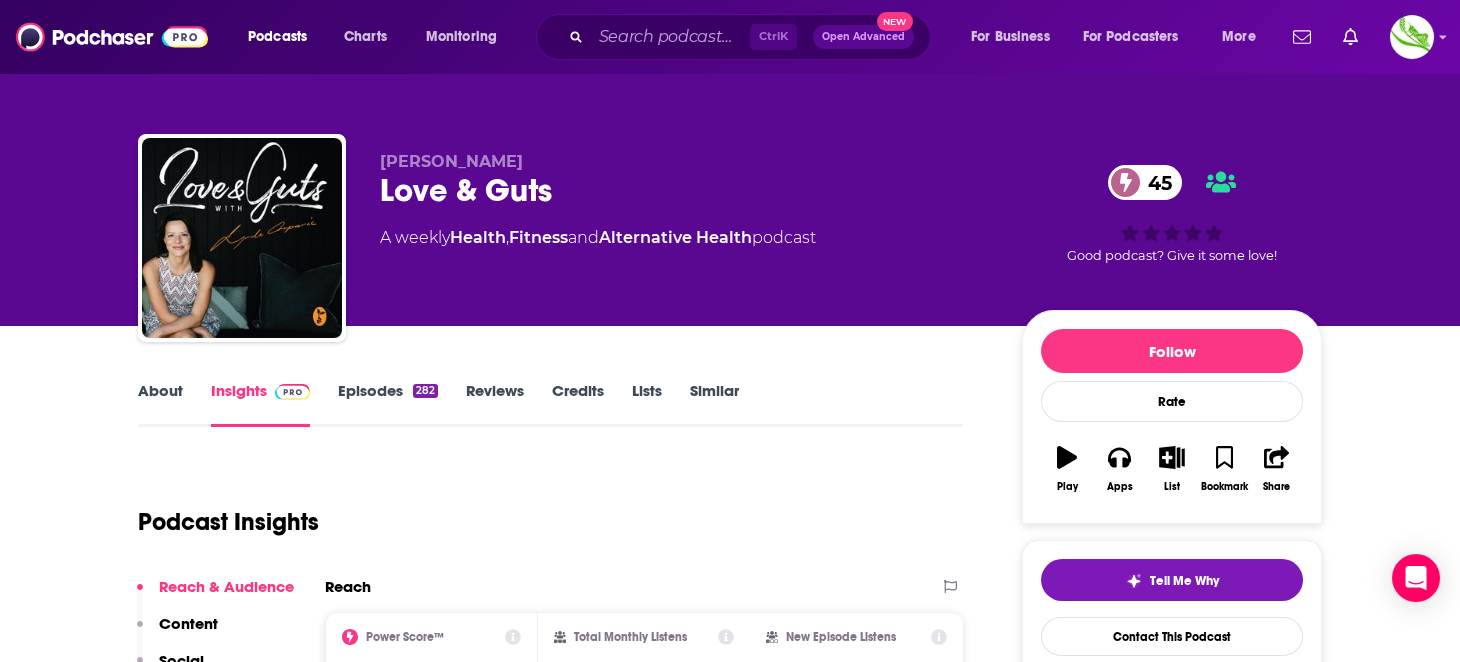 click on "Episodes 282" at bounding box center (388, 404) 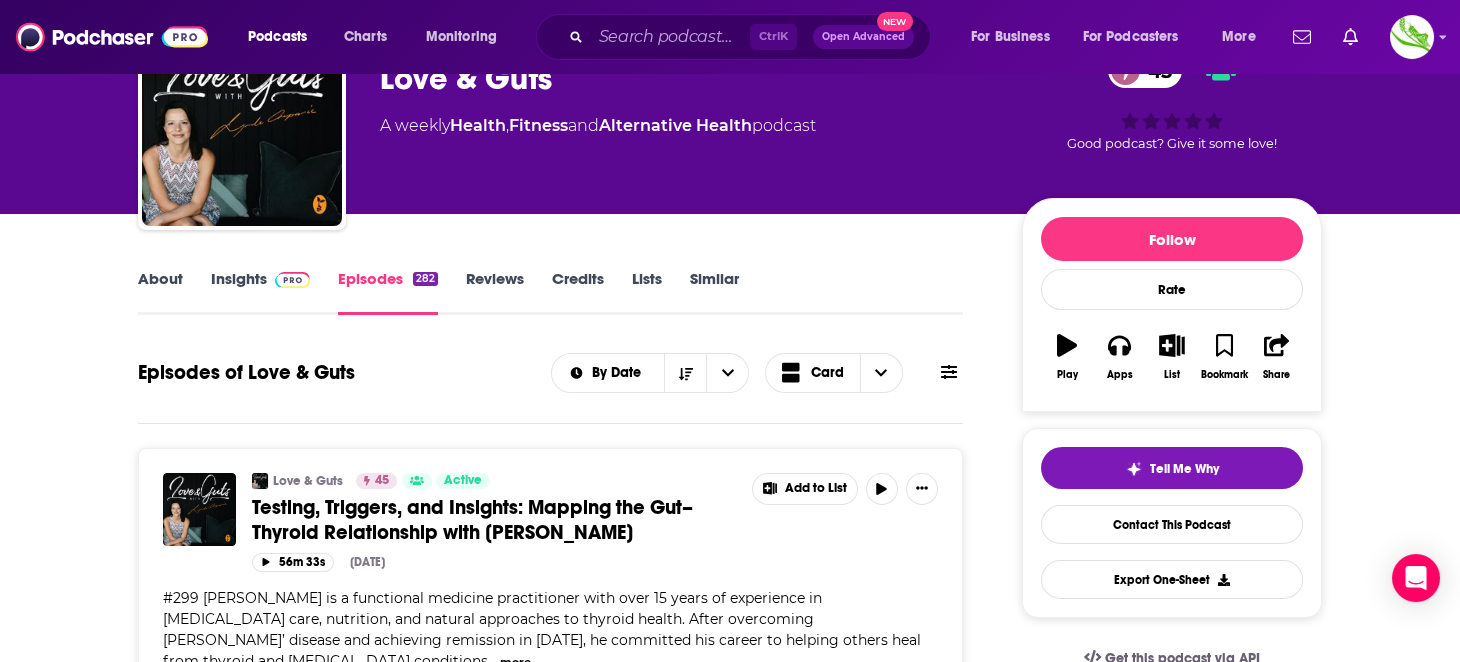 scroll, scrollTop: 0, scrollLeft: 0, axis: both 